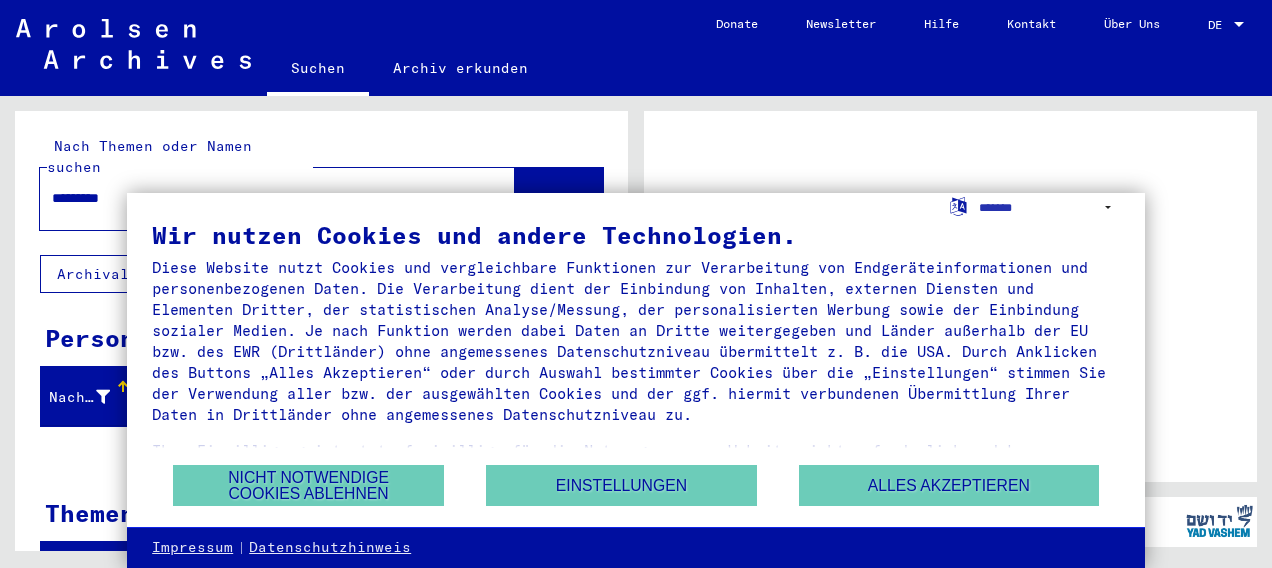 scroll, scrollTop: 0, scrollLeft: 0, axis: both 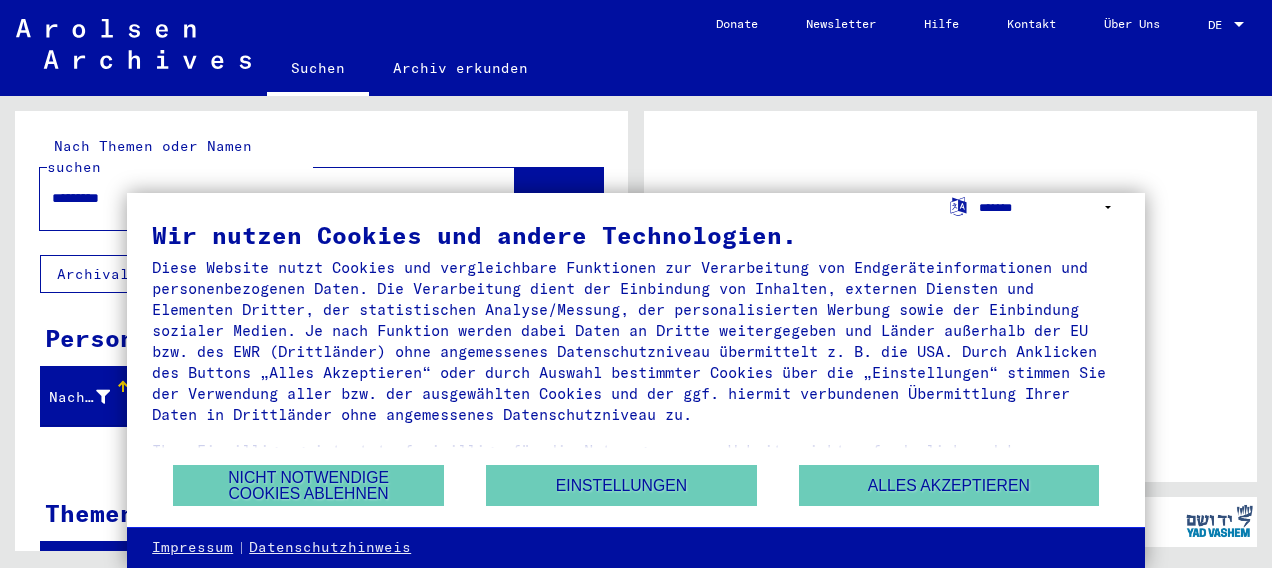 click on "**********" at bounding box center [1049, 207] 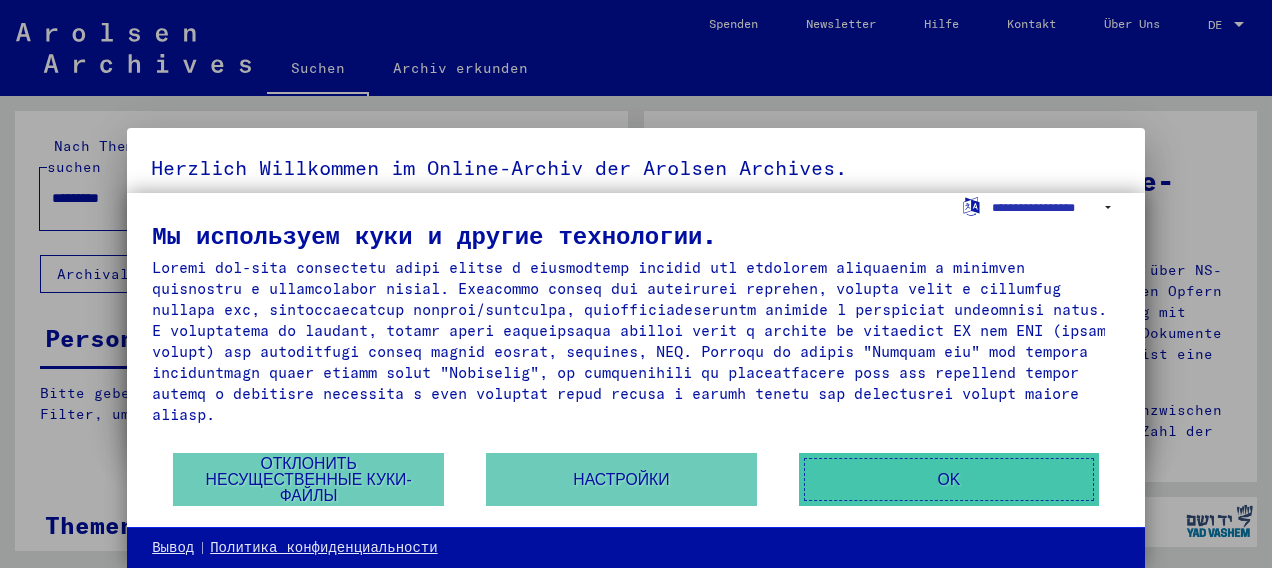 click on "OK" at bounding box center (949, 479) 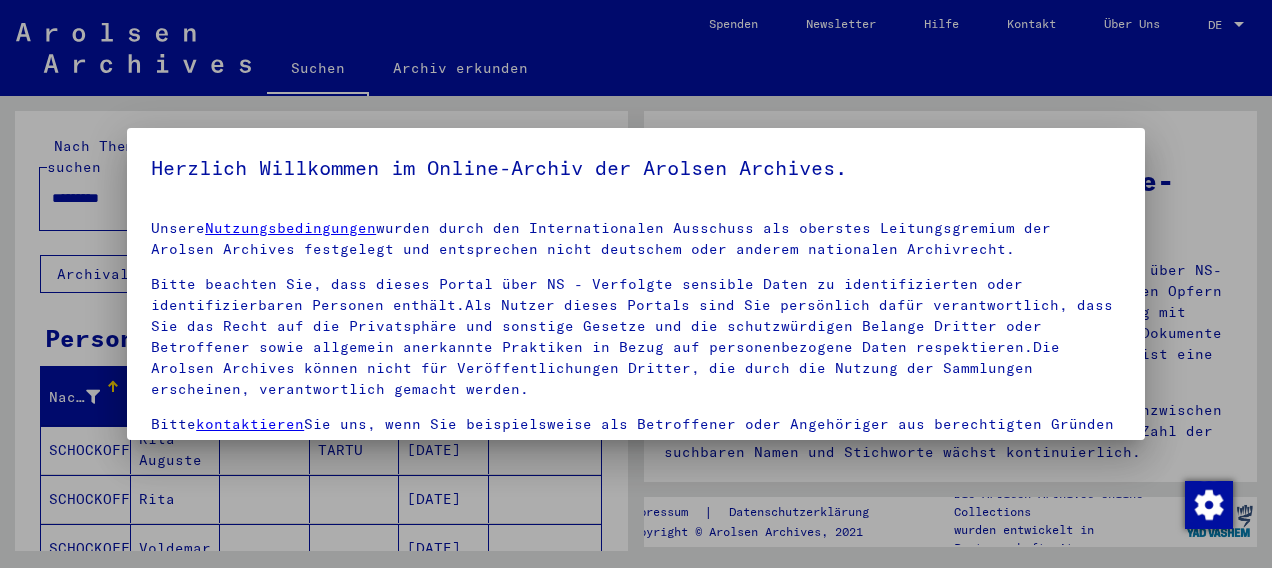 scroll, scrollTop: 156, scrollLeft: 0, axis: vertical 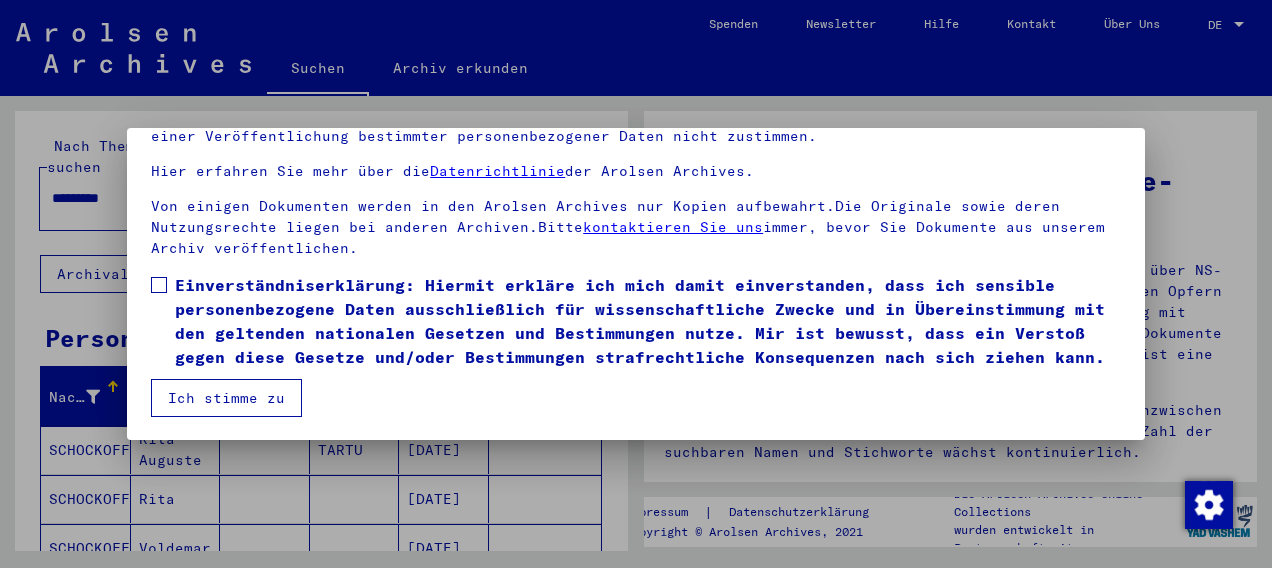 click at bounding box center [159, 285] 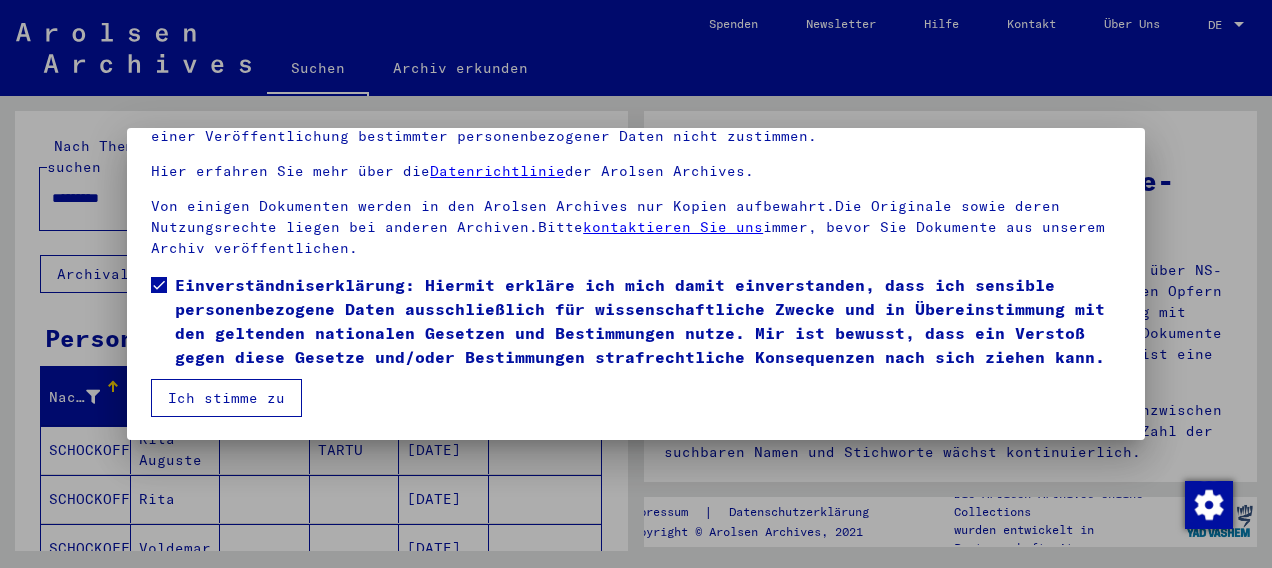 click on "Ich stimme zu" at bounding box center (226, 398) 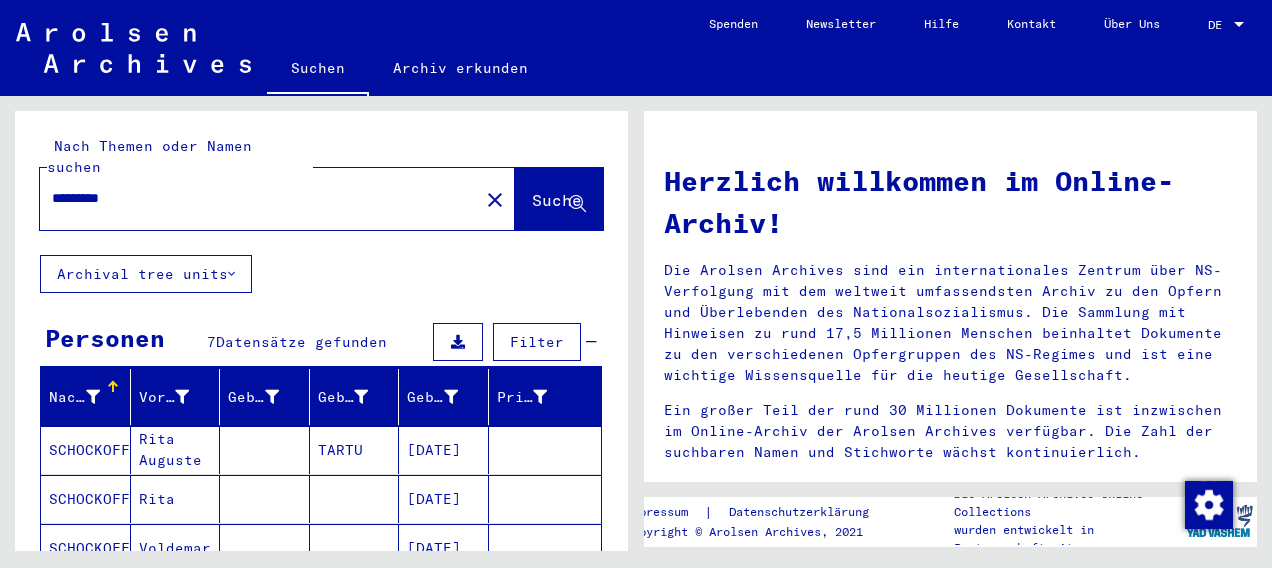 click on "DE" at bounding box center (1219, 25) 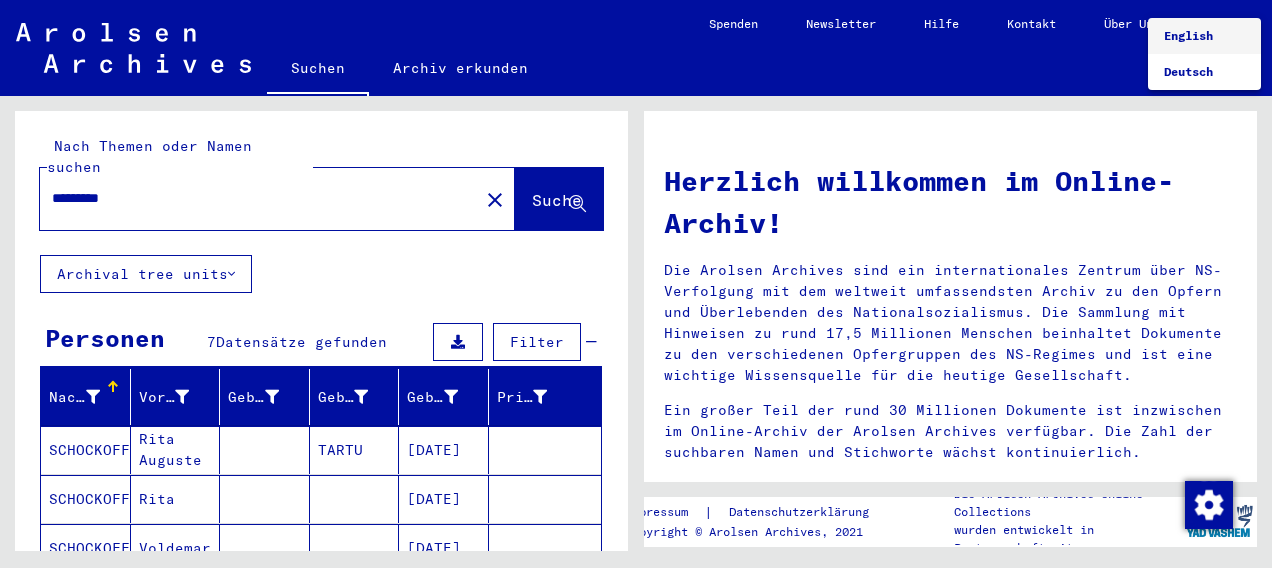 click on "English" at bounding box center [1188, 35] 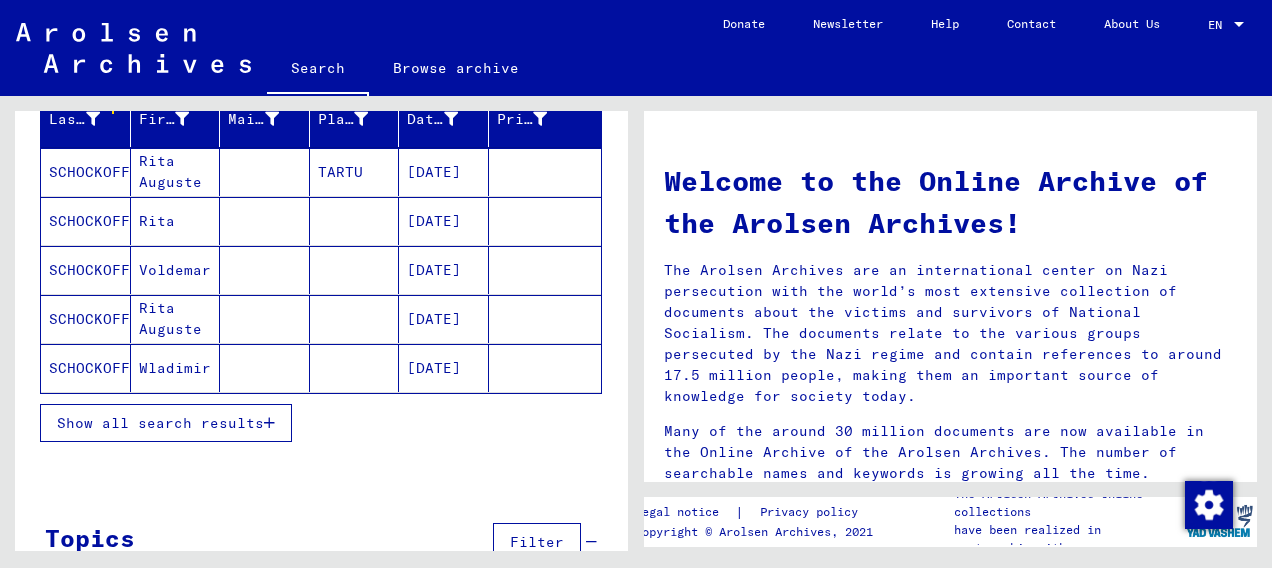 scroll, scrollTop: 261, scrollLeft: 0, axis: vertical 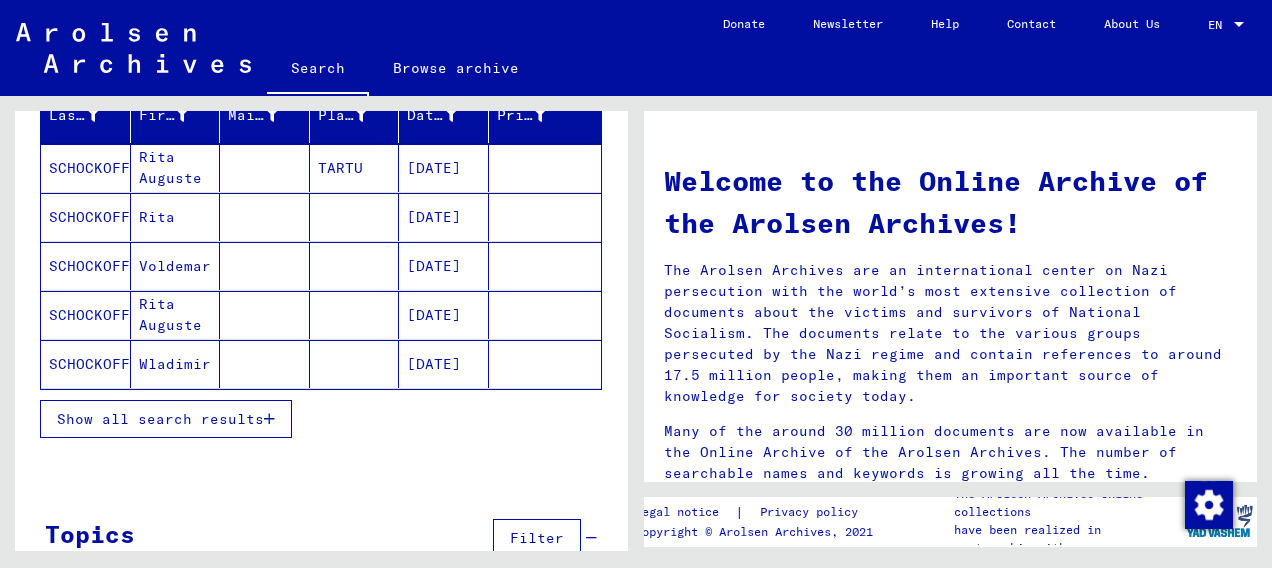 click at bounding box center (269, 419) 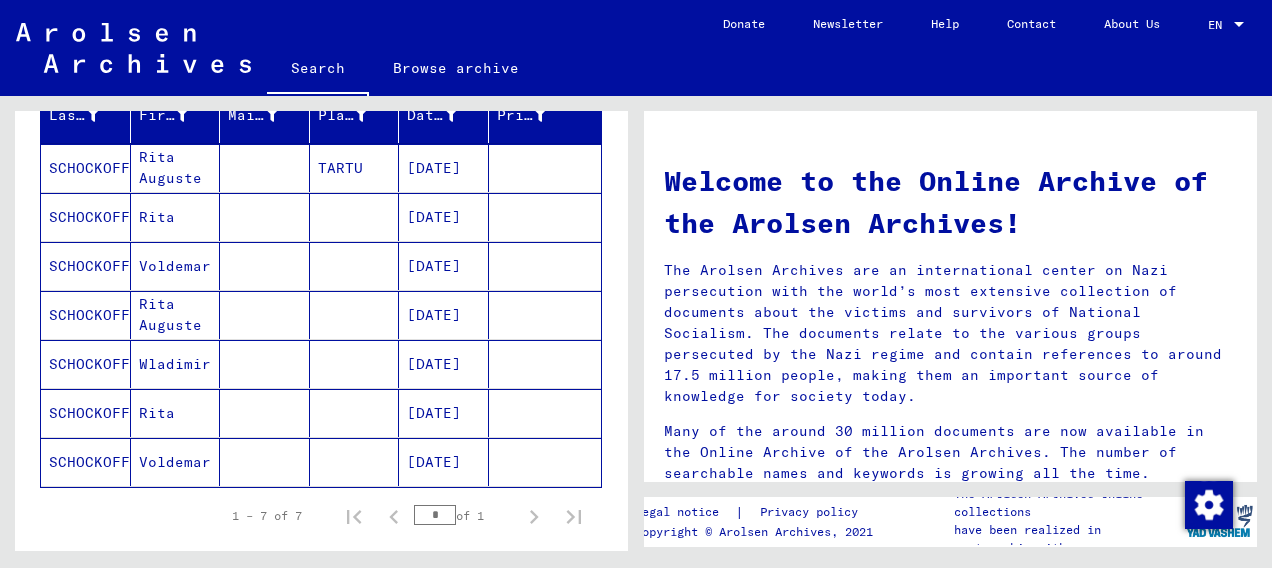 click on "SCHOCKOFF" at bounding box center [86, 315] 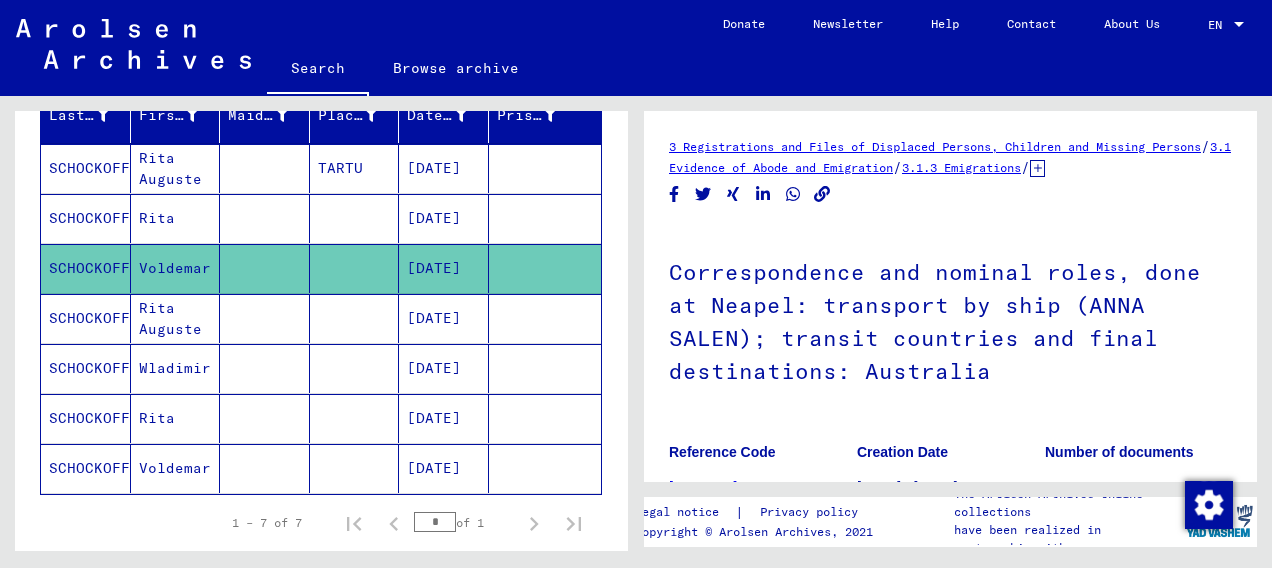 scroll, scrollTop: 0, scrollLeft: 0, axis: both 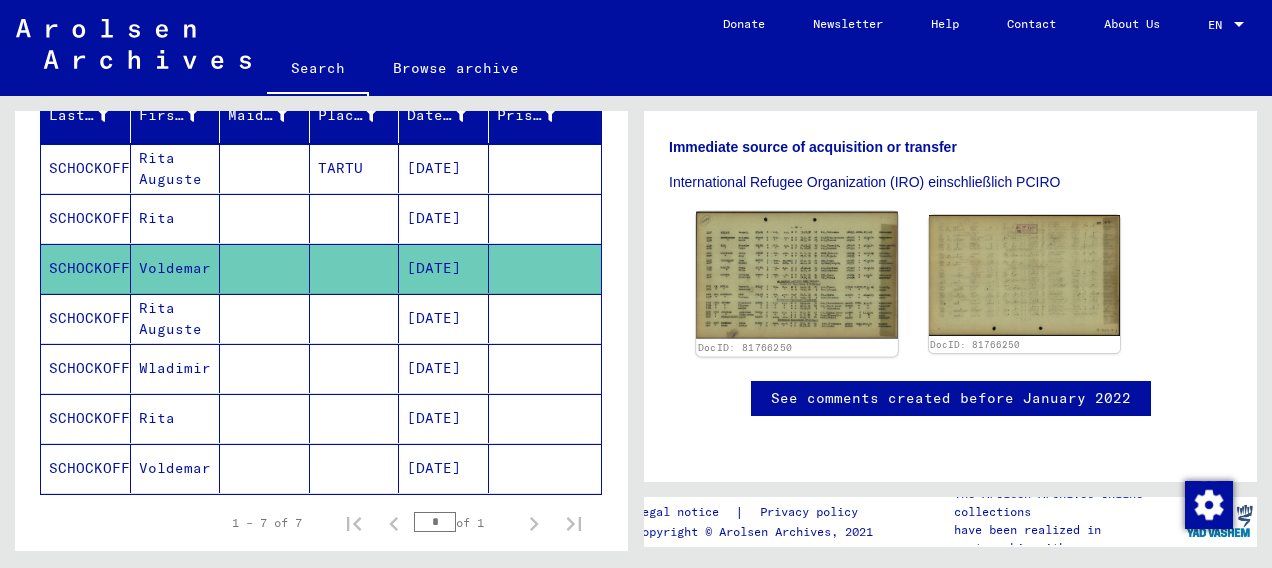 click 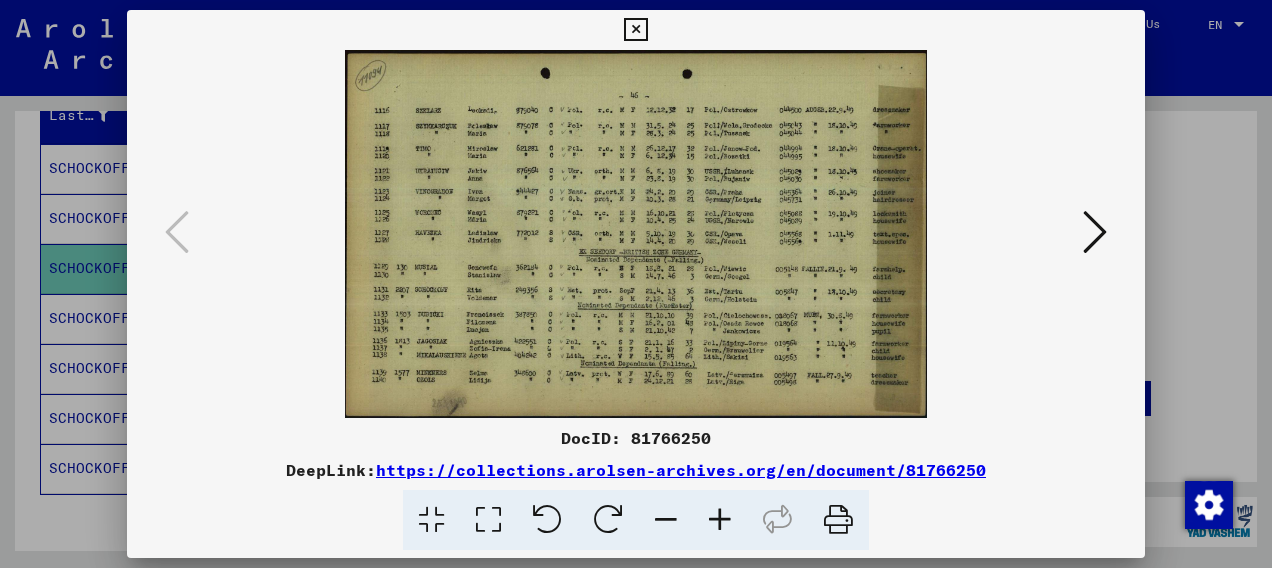 click at bounding box center [720, 520] 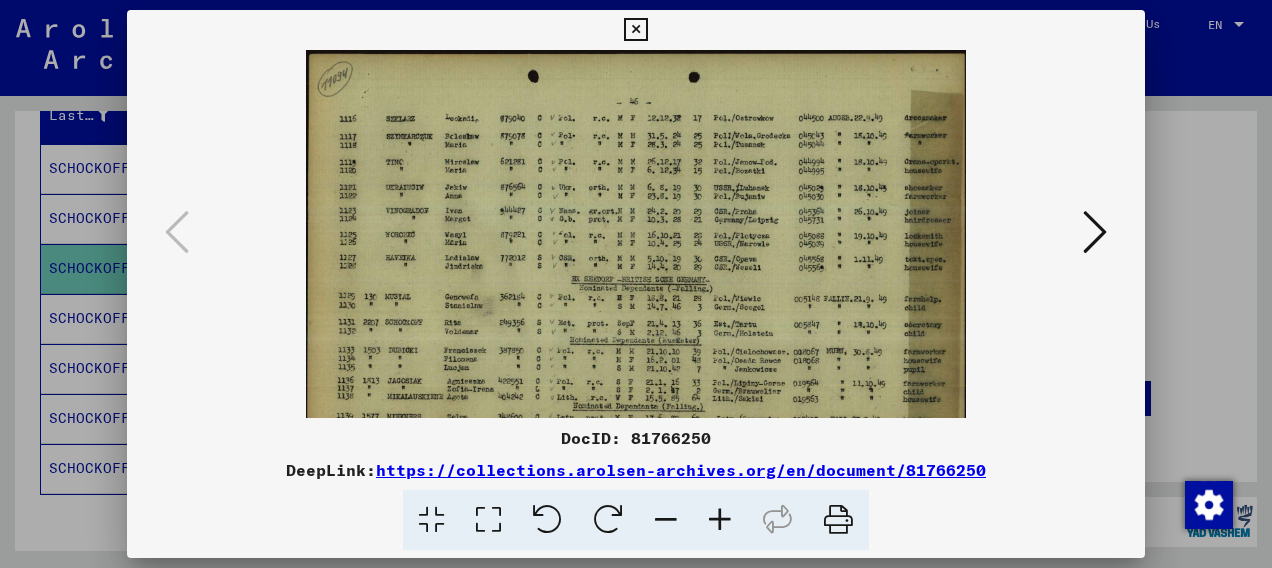 click at bounding box center (720, 520) 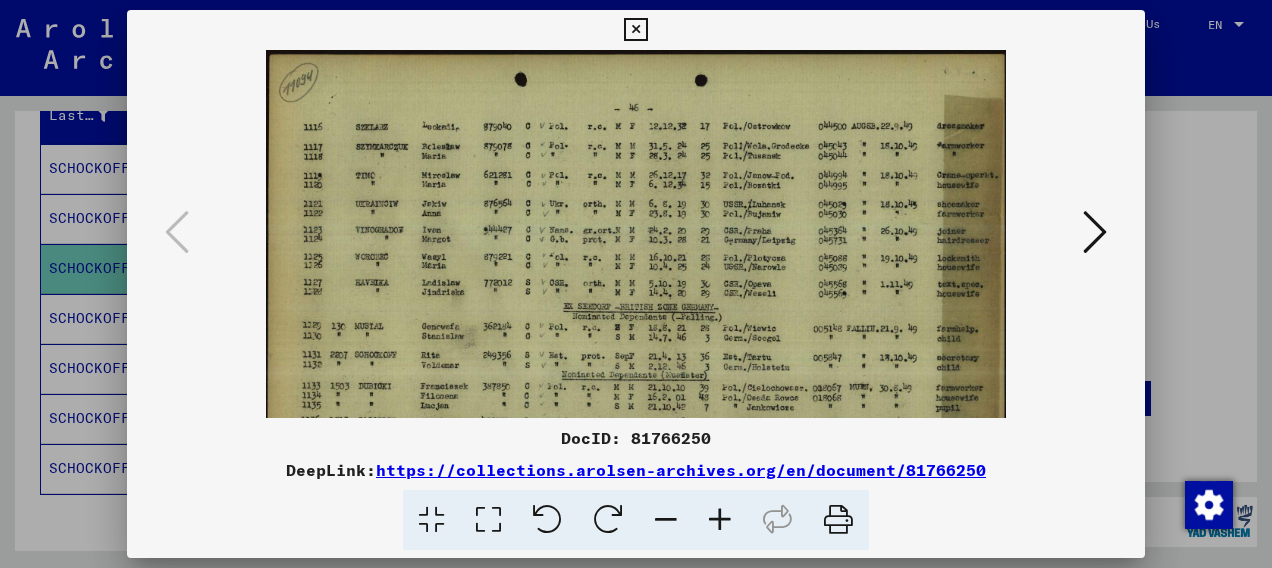 click at bounding box center (720, 520) 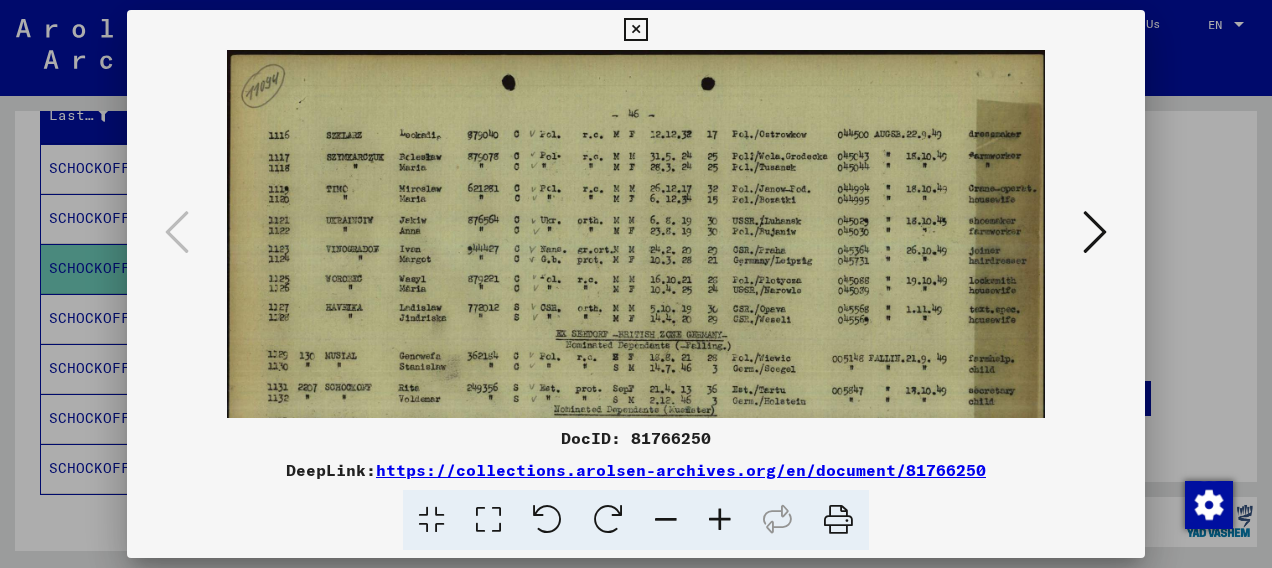 click at bounding box center (720, 520) 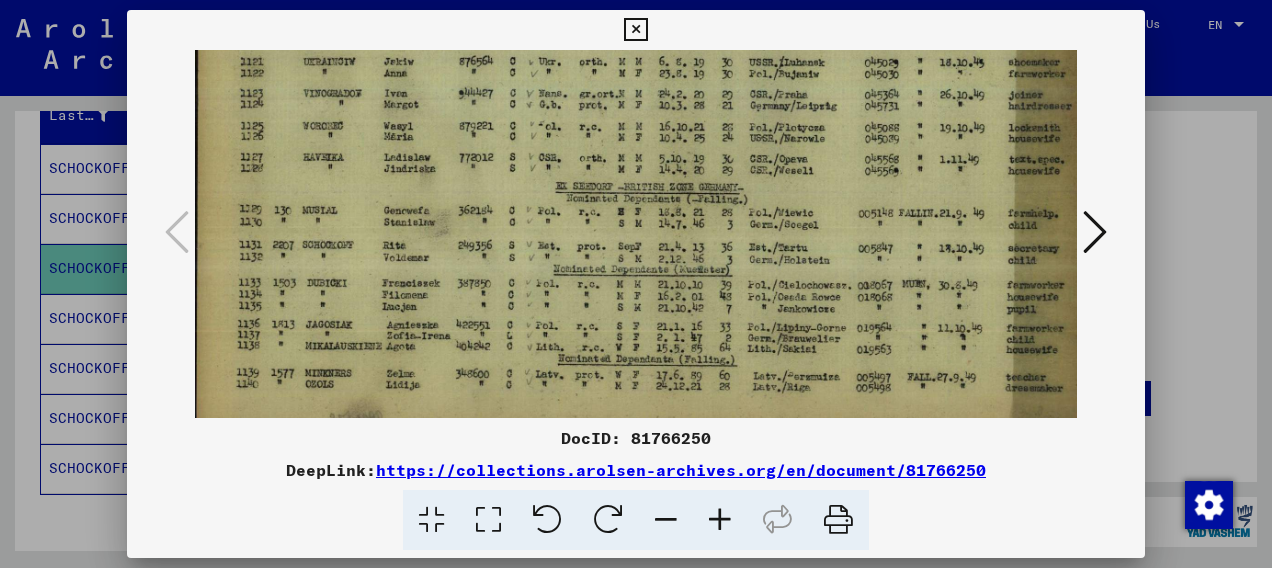 scroll, scrollTop: 190, scrollLeft: 6, axis: both 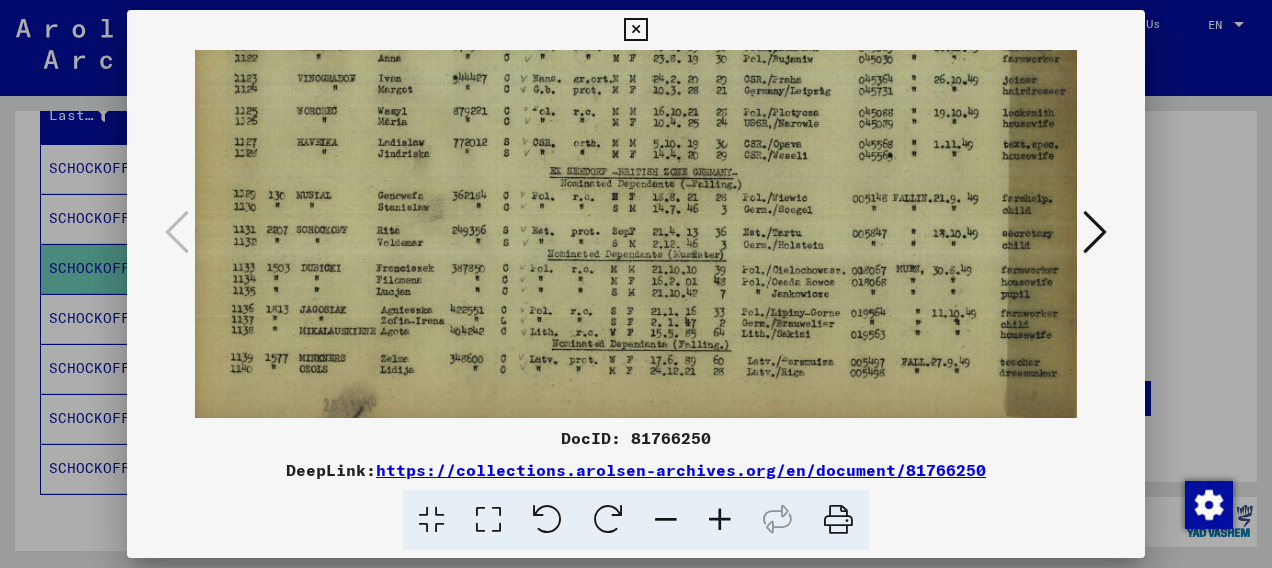 drag, startPoint x: 742, startPoint y: 283, endPoint x: 748, endPoint y: 66, distance: 217.08293 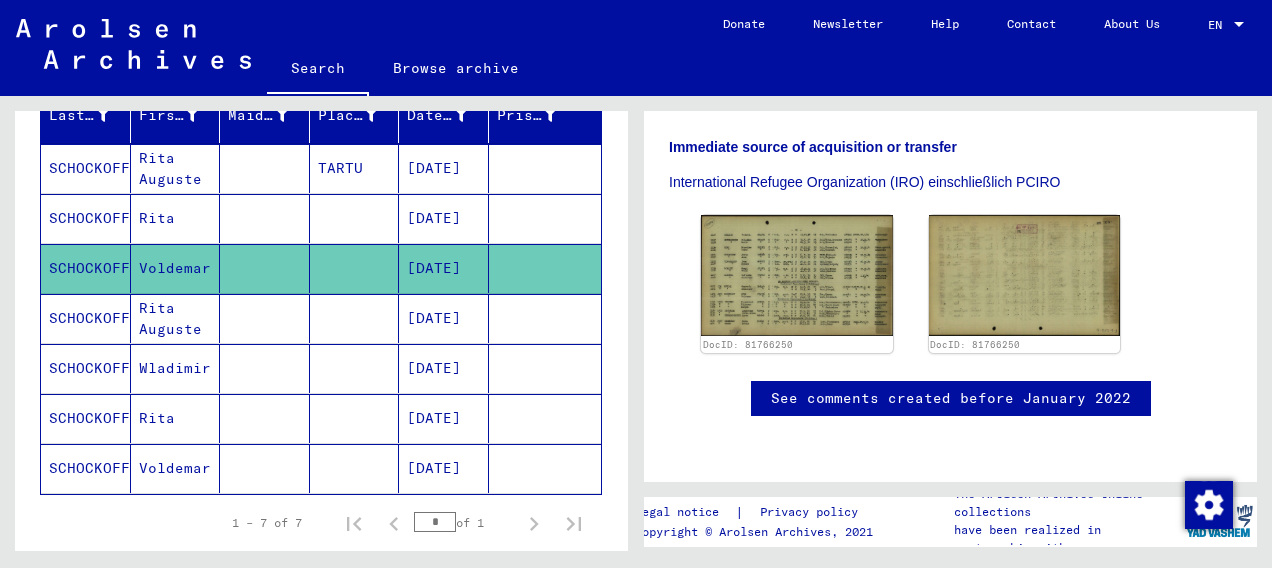 click on "SCHOCKOFF" at bounding box center [86, 218] 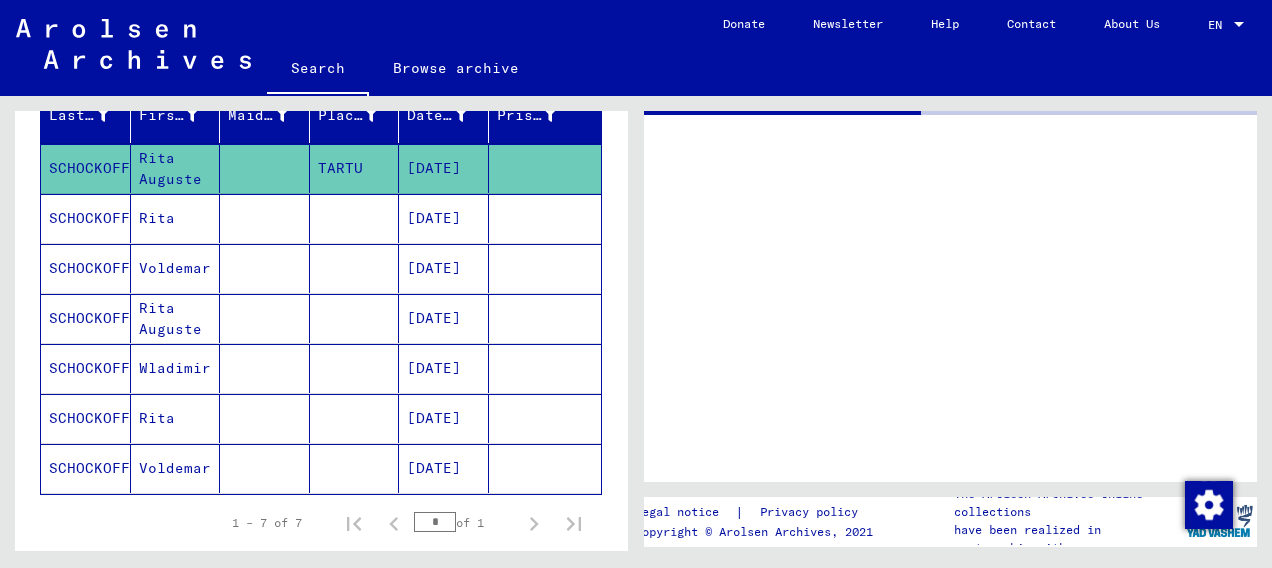 scroll, scrollTop: 0, scrollLeft: 0, axis: both 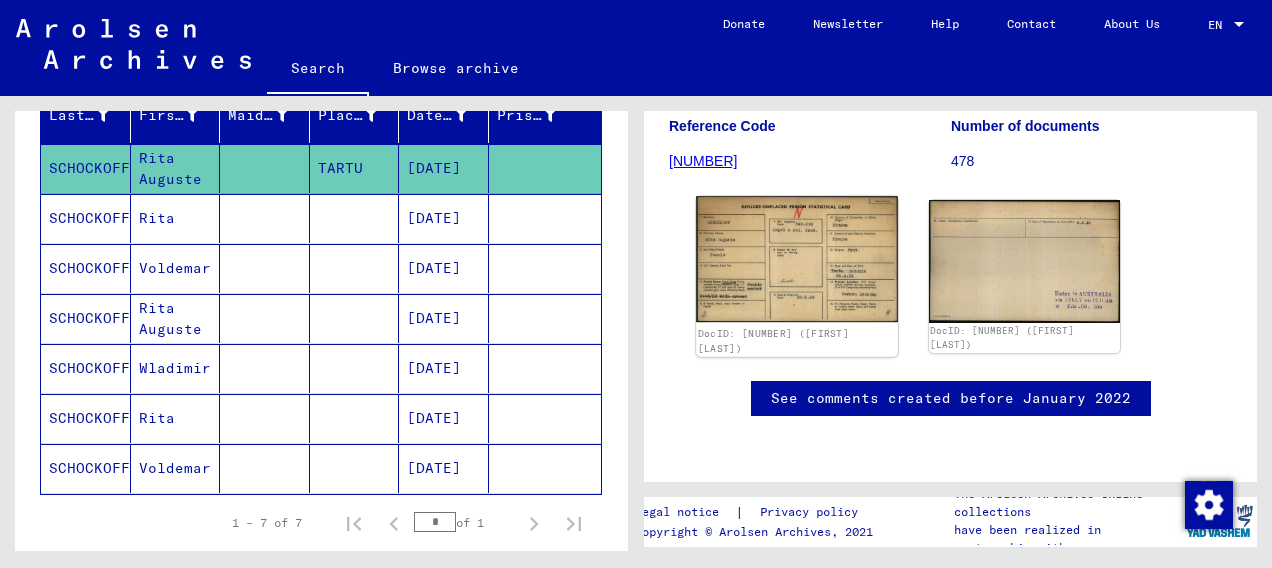 click 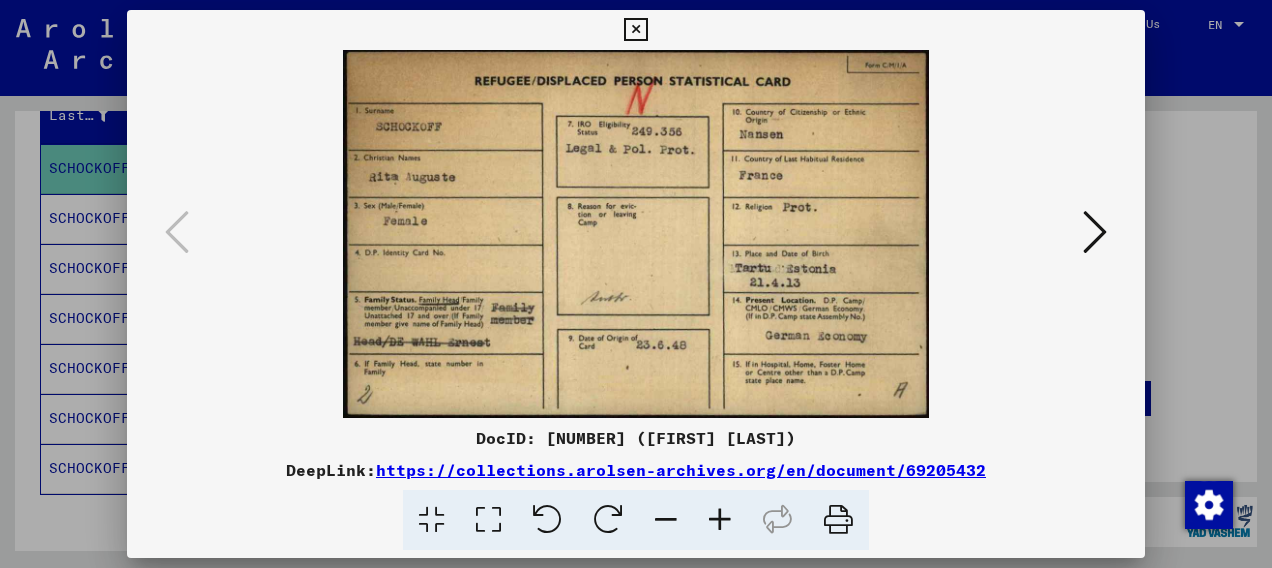 click at bounding box center (720, 520) 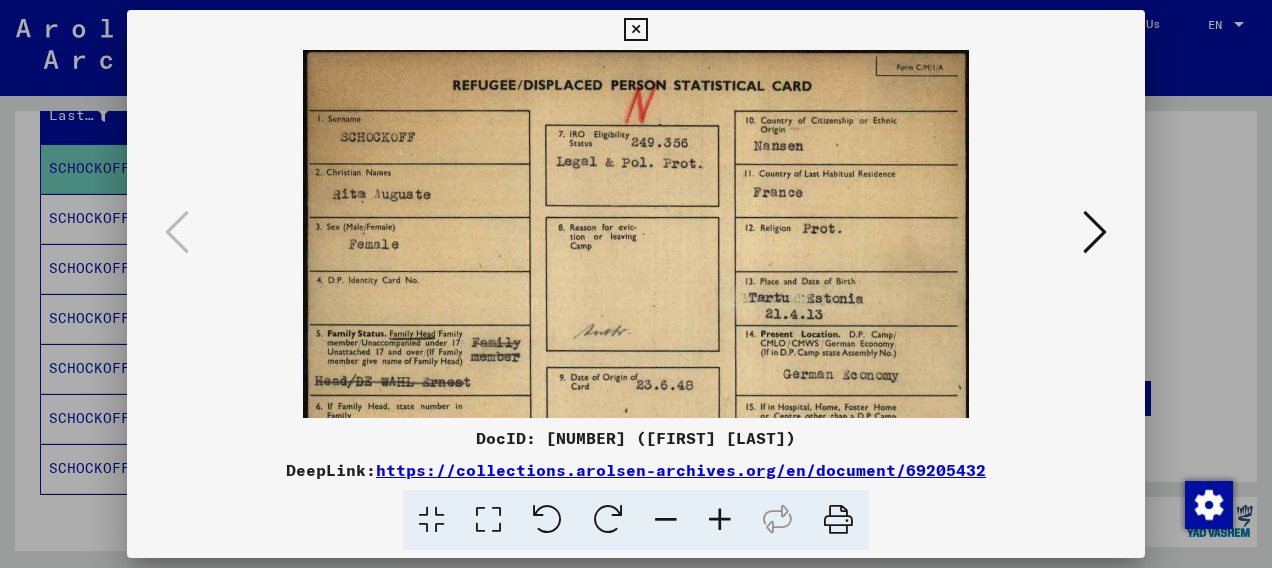 click at bounding box center [720, 520] 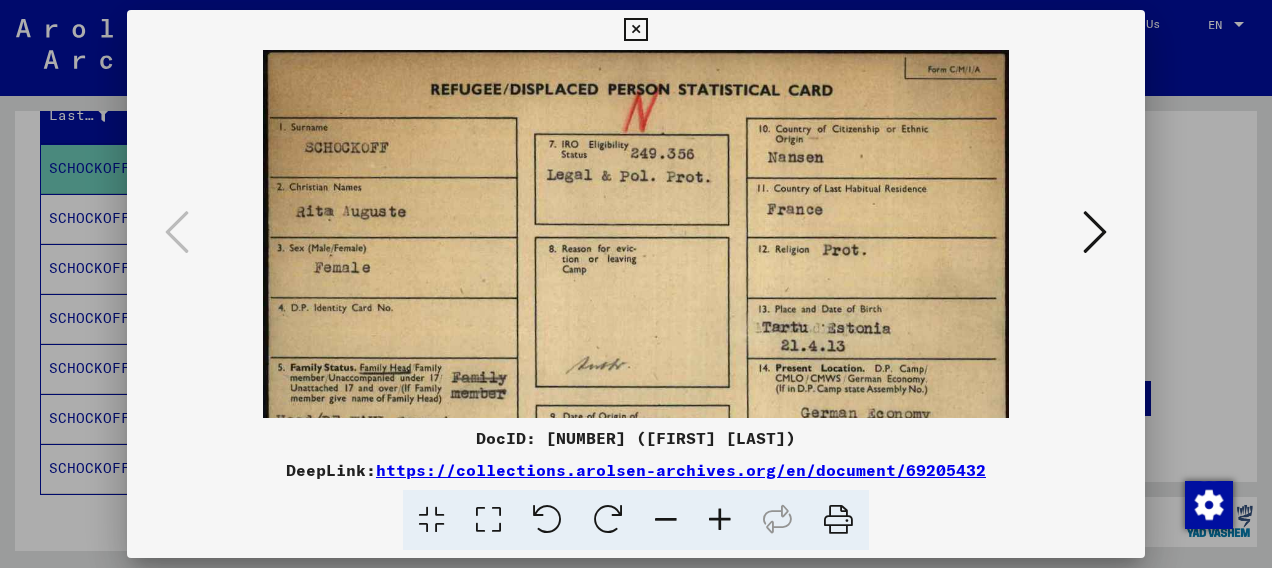 click at bounding box center (720, 520) 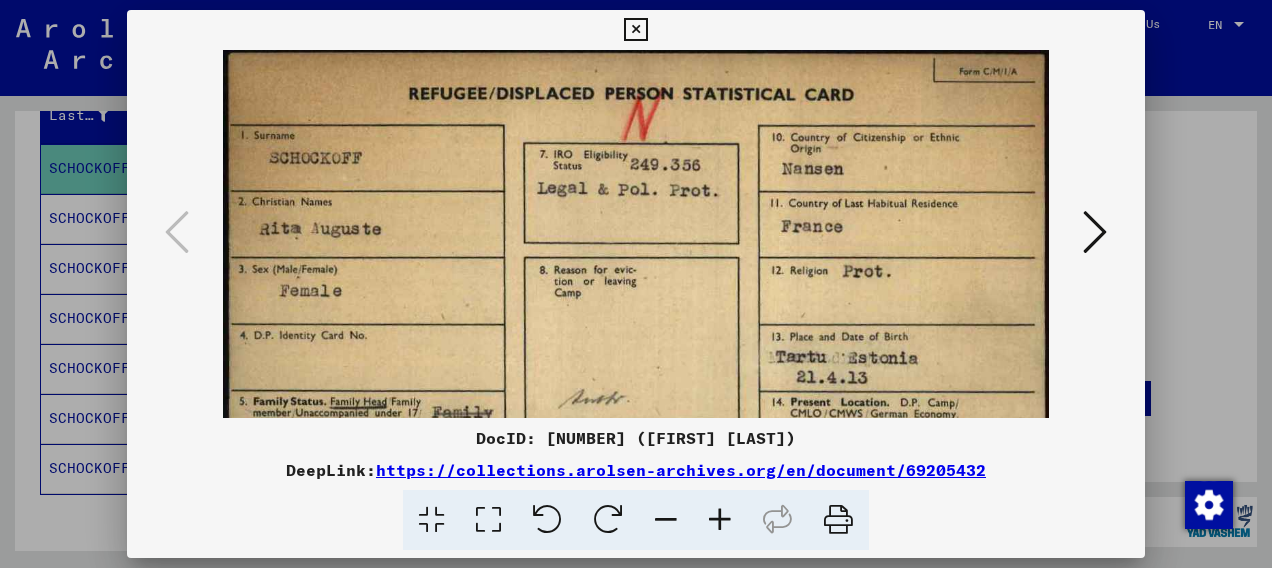 click at bounding box center [720, 520] 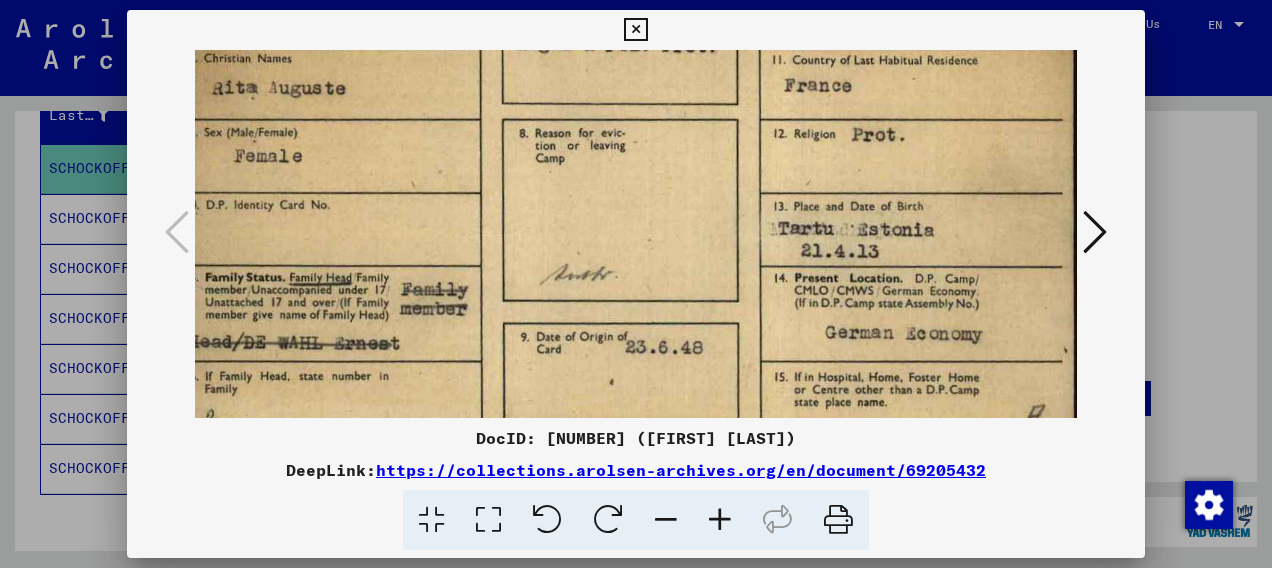 scroll, scrollTop: 172, scrollLeft: 24, axis: both 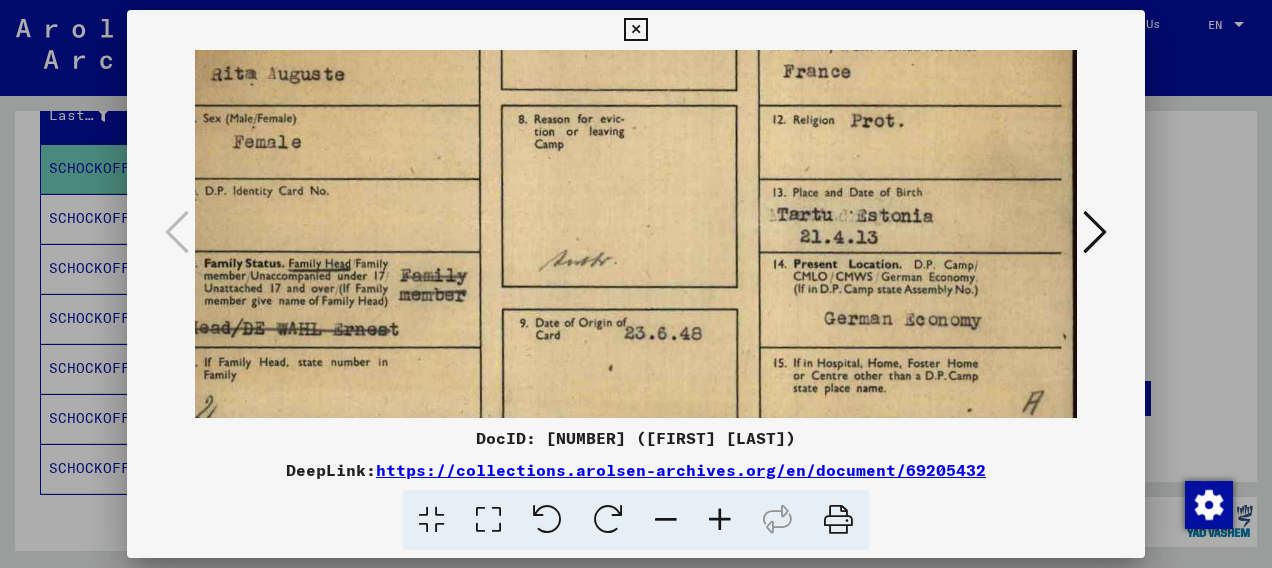 drag, startPoint x: 658, startPoint y: 272, endPoint x: 631, endPoint y: 101, distance: 173.11845 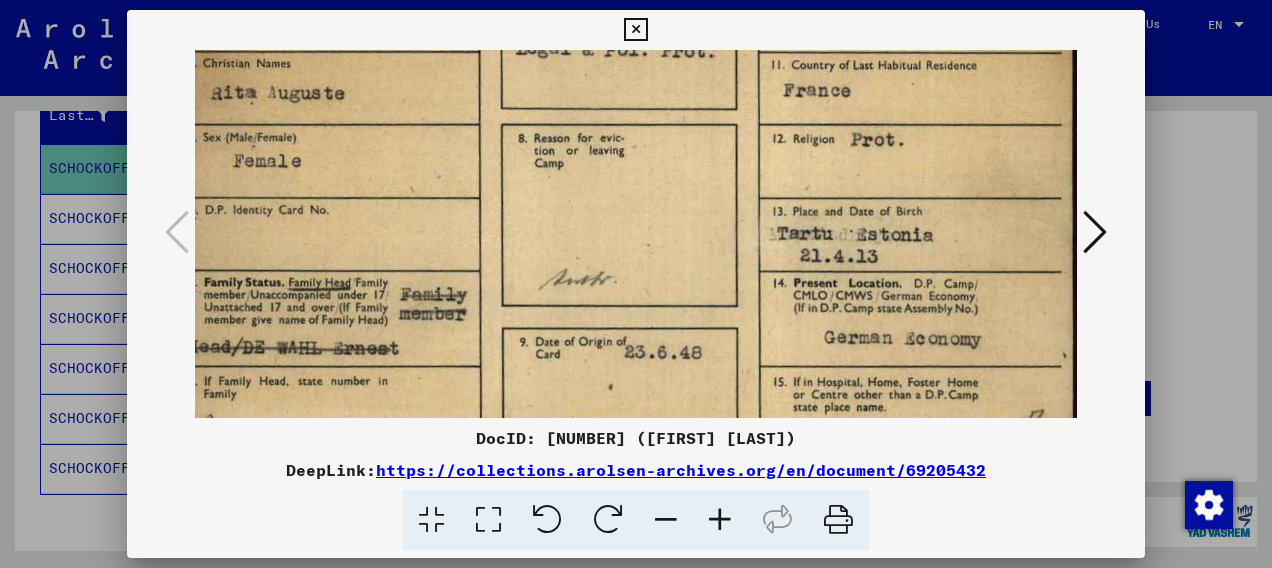 scroll, scrollTop: 180, scrollLeft: 24, axis: both 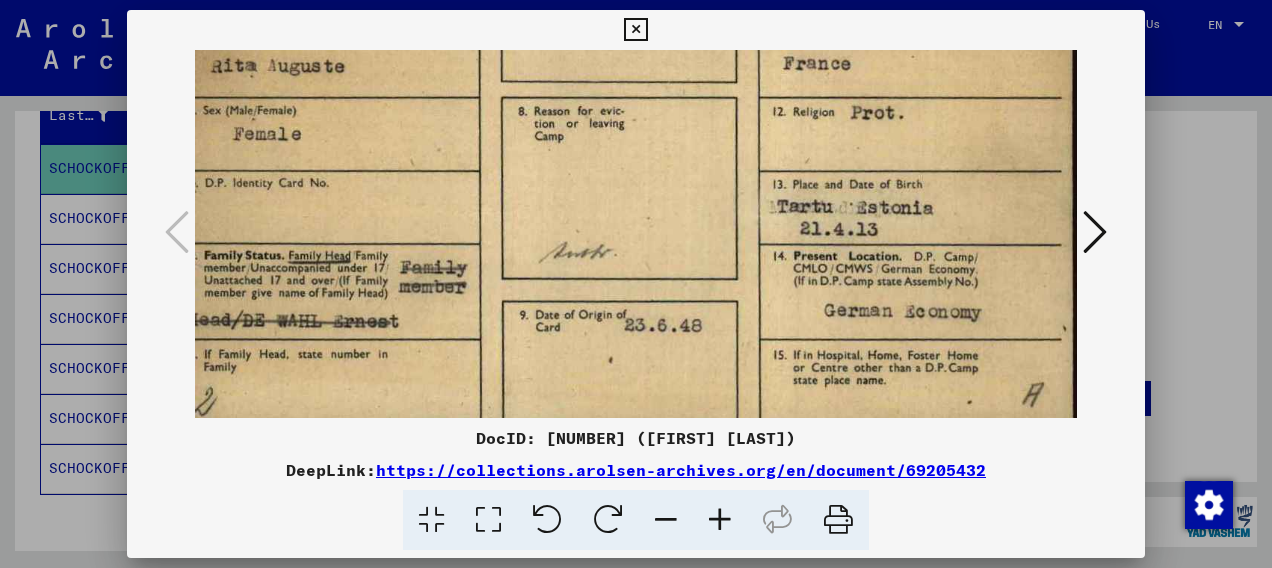 drag, startPoint x: 706, startPoint y: 264, endPoint x: 572, endPoint y: 252, distance: 134.53624 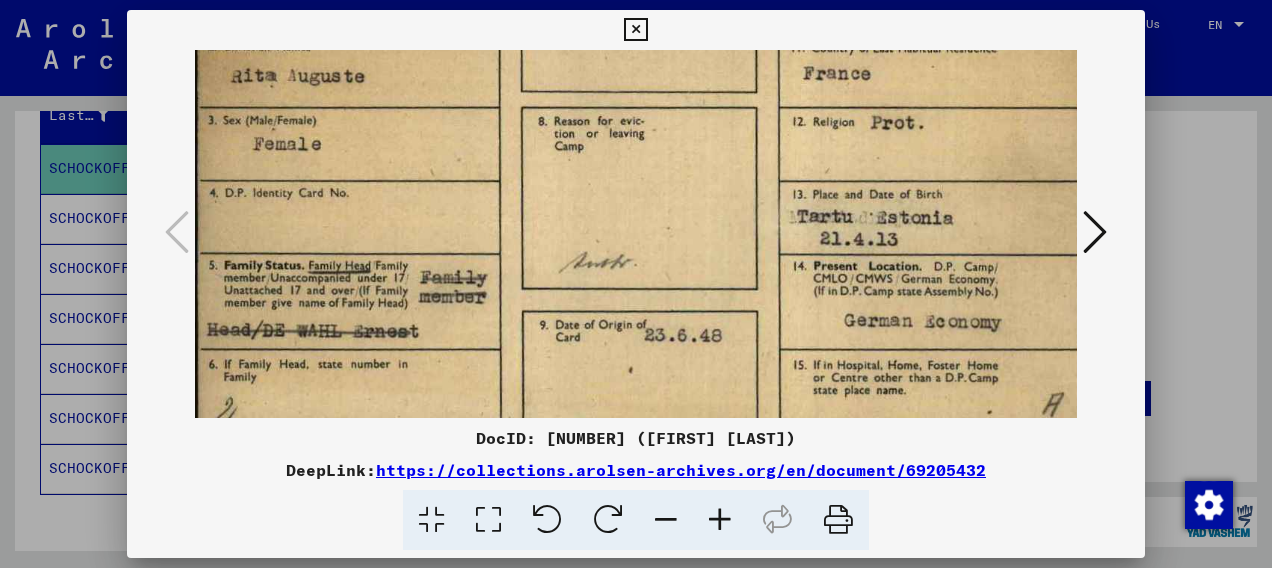 scroll, scrollTop: 200, scrollLeft: 0, axis: vertical 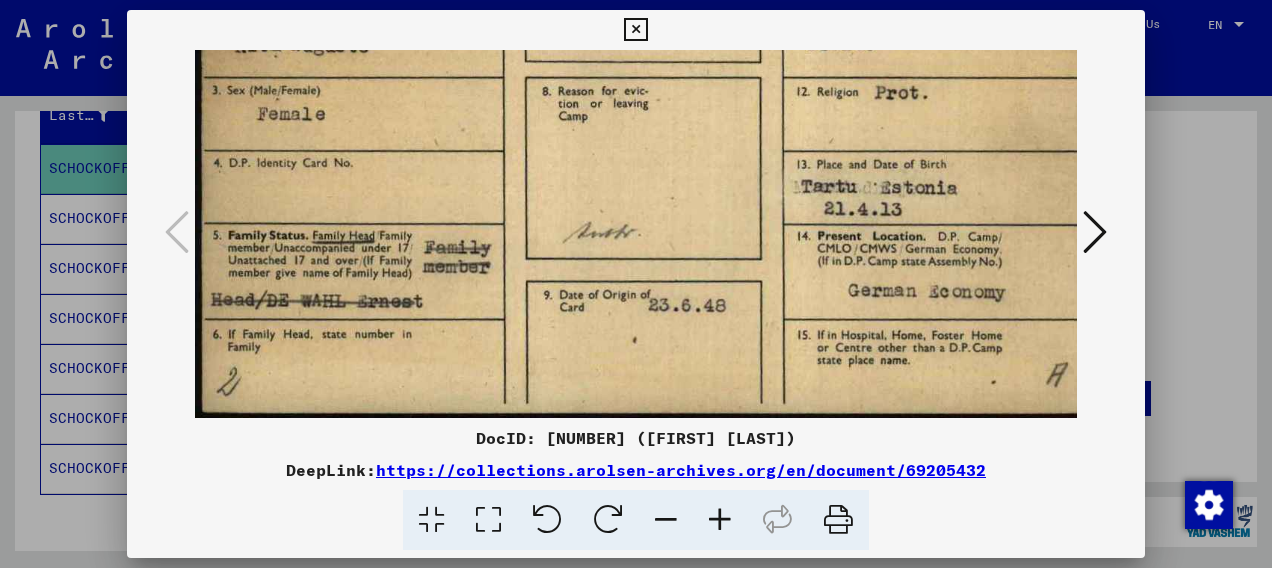 drag, startPoint x: 720, startPoint y: 294, endPoint x: 910, endPoint y: 136, distance: 247.11131 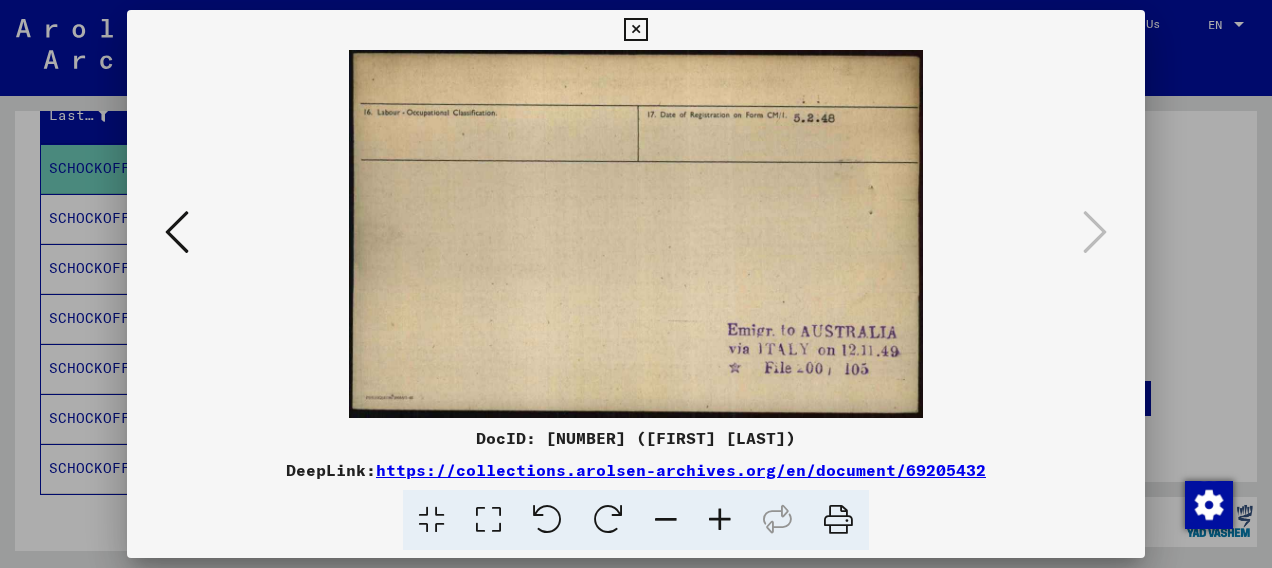 click at bounding box center [635, 30] 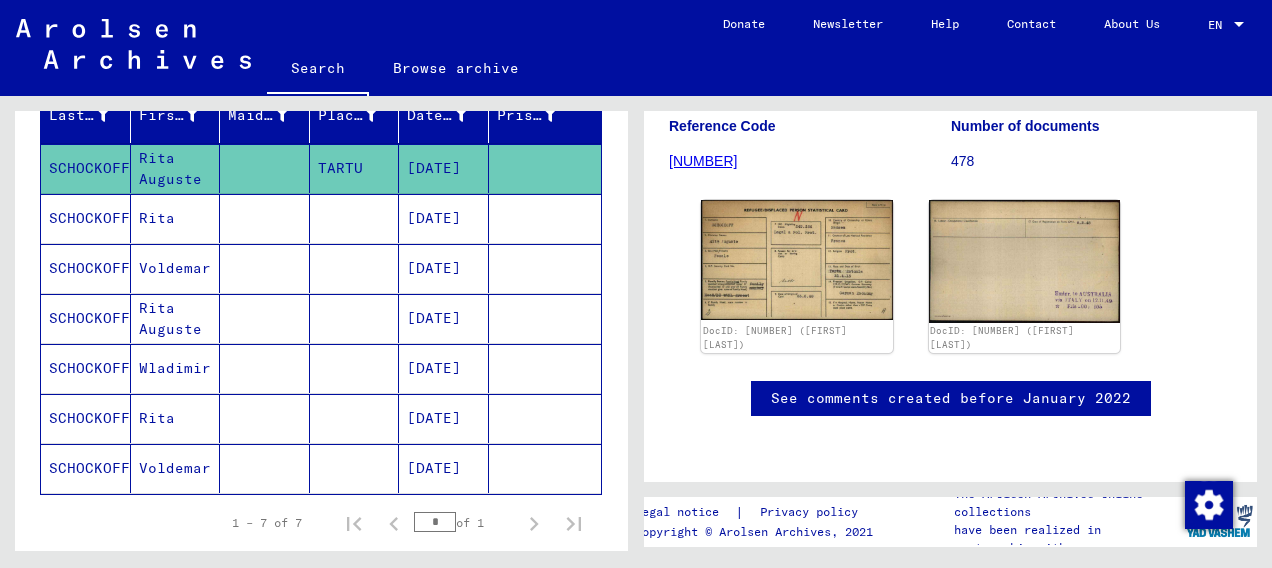 click on "SCHOCKOFF" at bounding box center (86, 268) 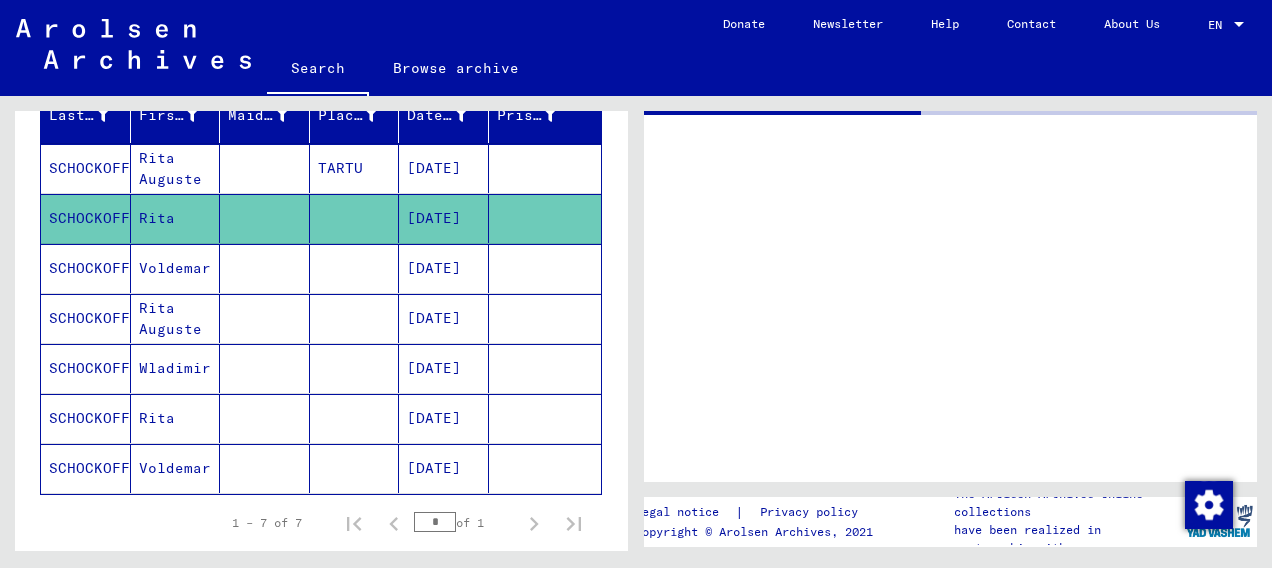 scroll, scrollTop: 0, scrollLeft: 0, axis: both 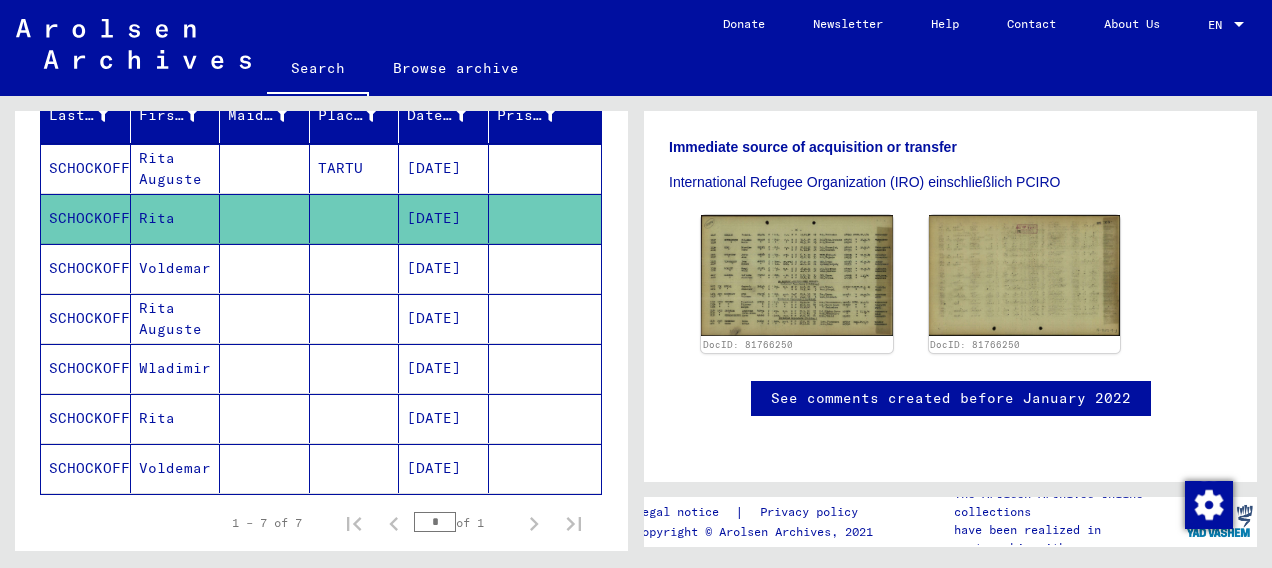 click on "SCHOCKOFF" at bounding box center (86, 368) 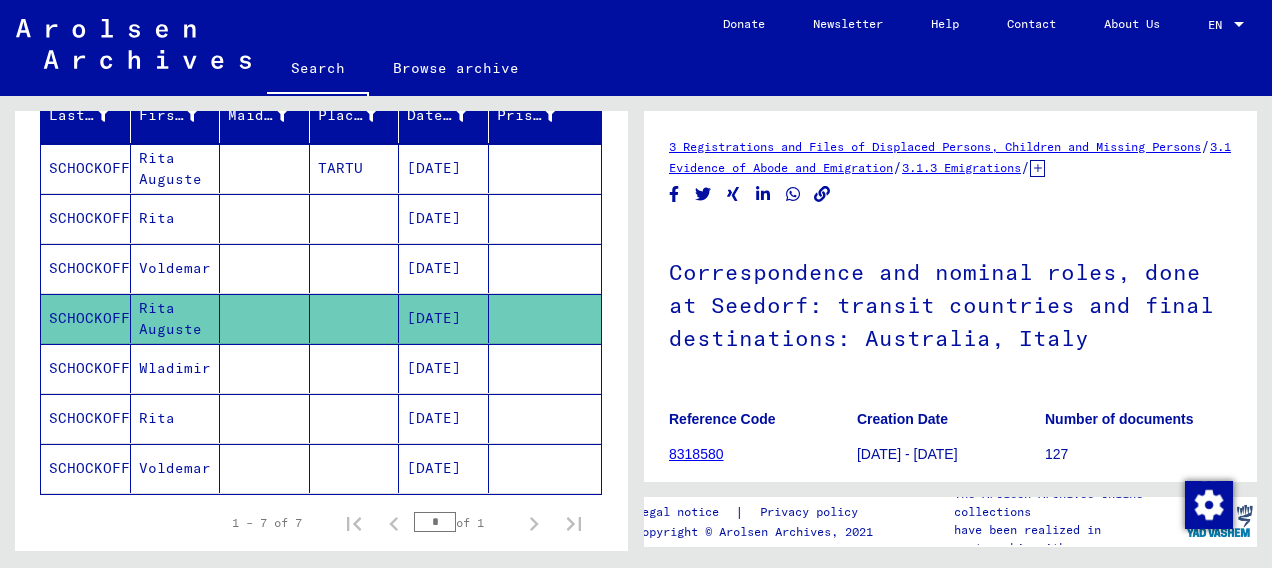 scroll, scrollTop: 0, scrollLeft: 0, axis: both 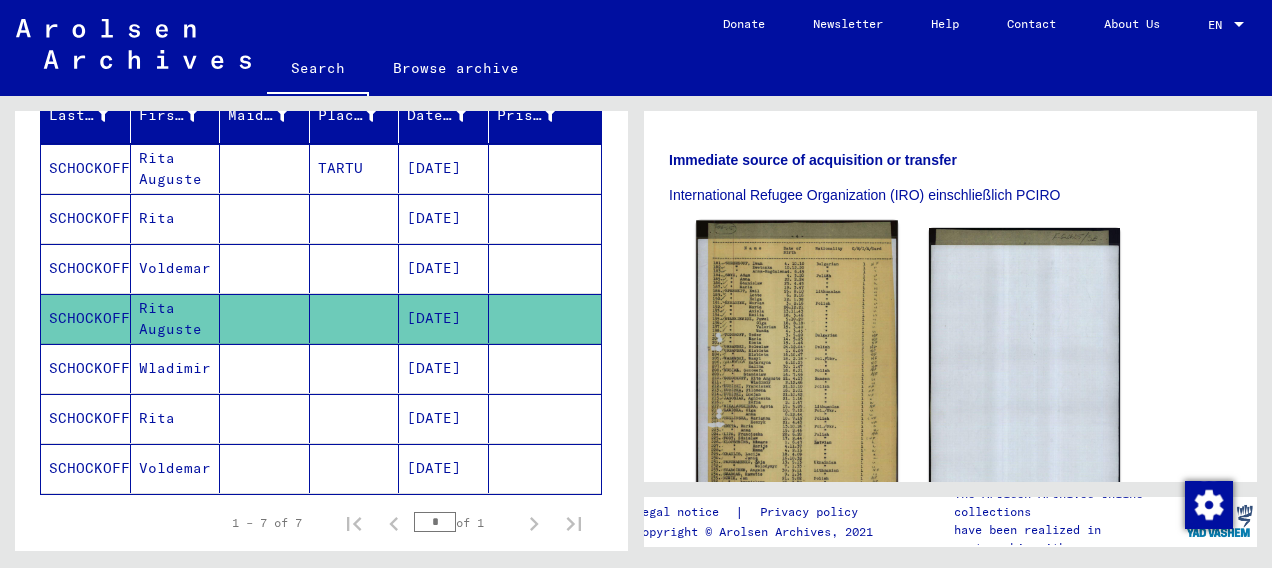 click 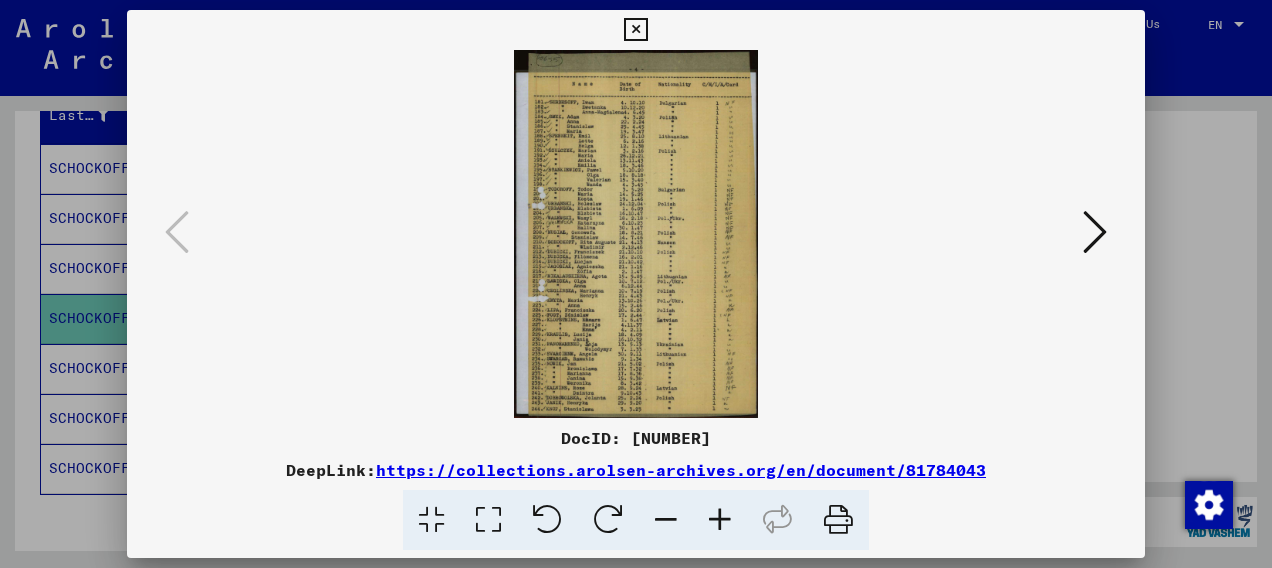 click at bounding box center (720, 520) 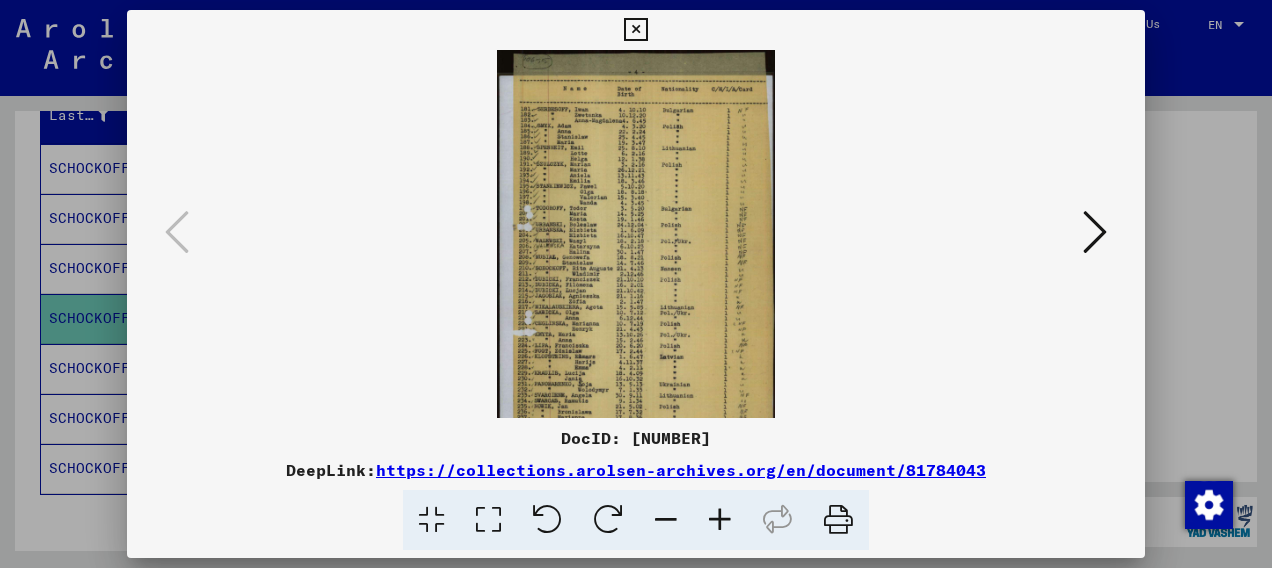 click at bounding box center [720, 520] 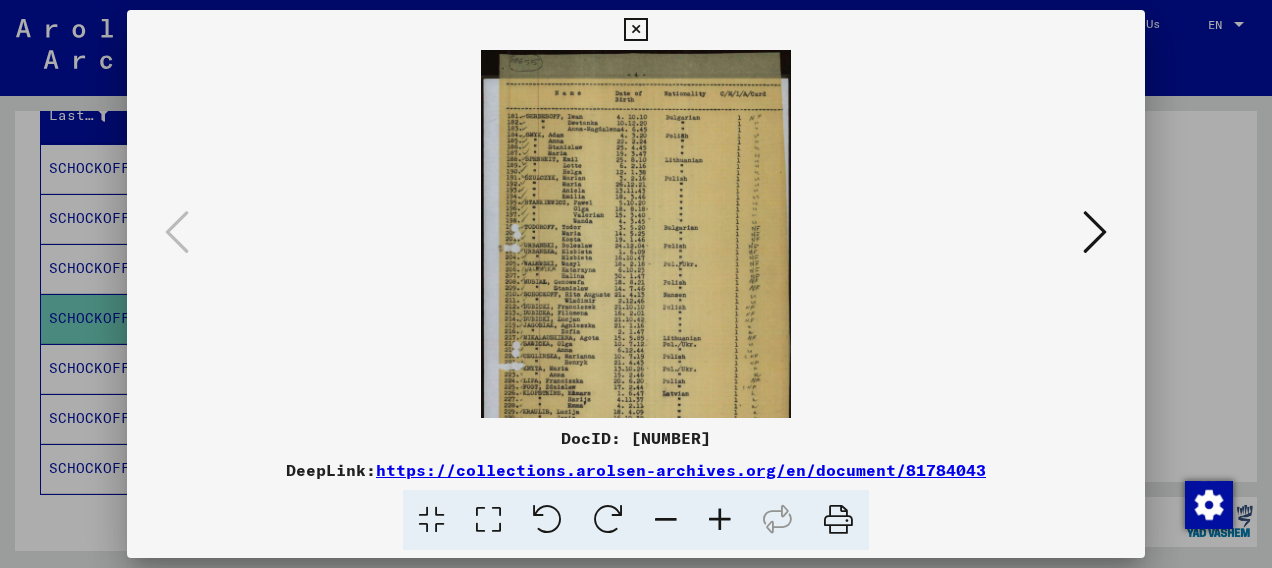 click at bounding box center (720, 520) 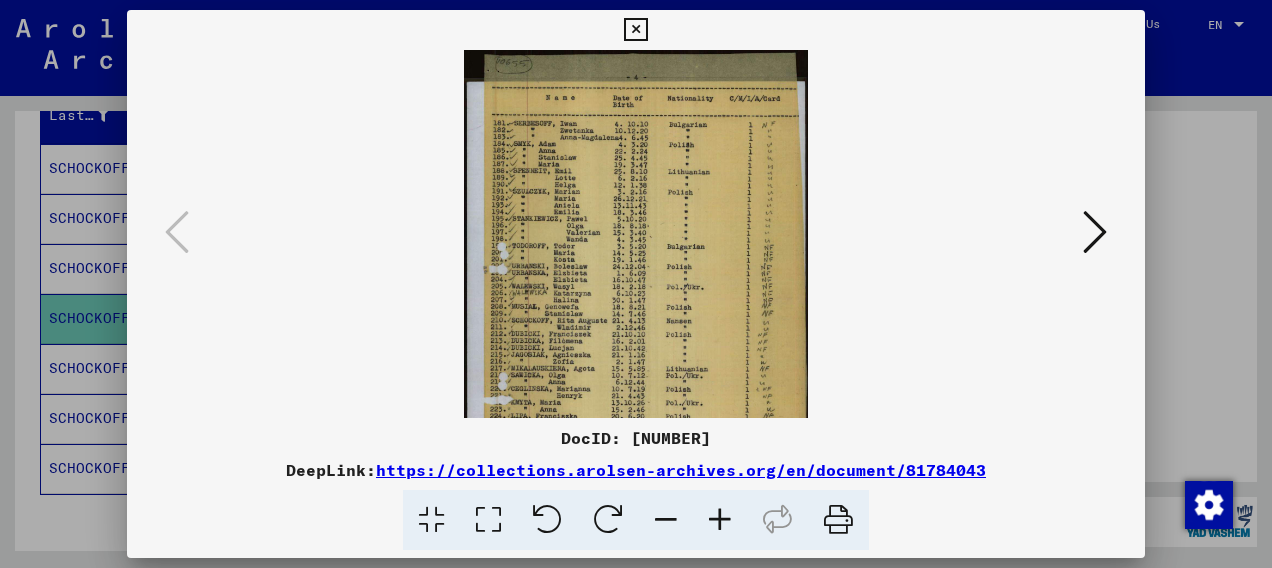 click at bounding box center [720, 520] 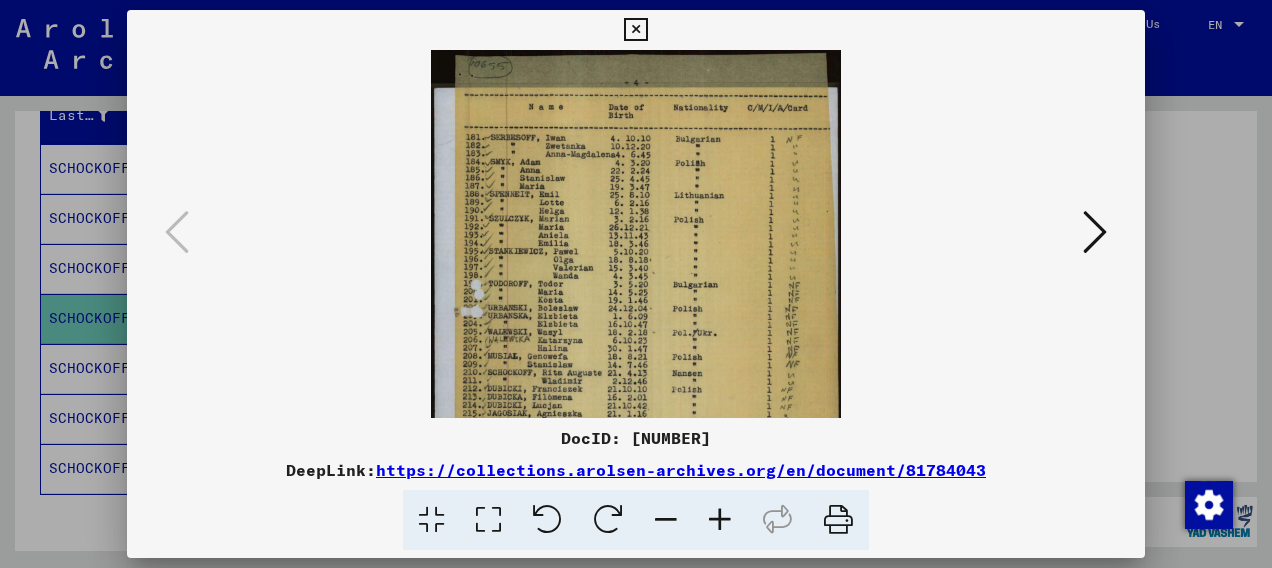 click at bounding box center [720, 520] 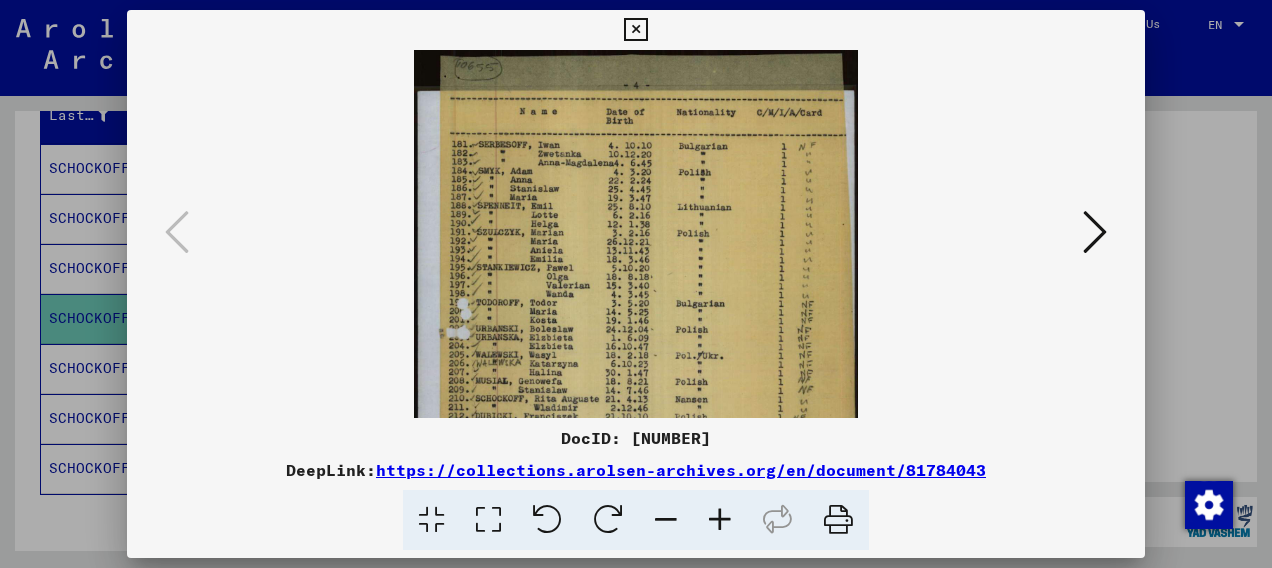 click at bounding box center (720, 520) 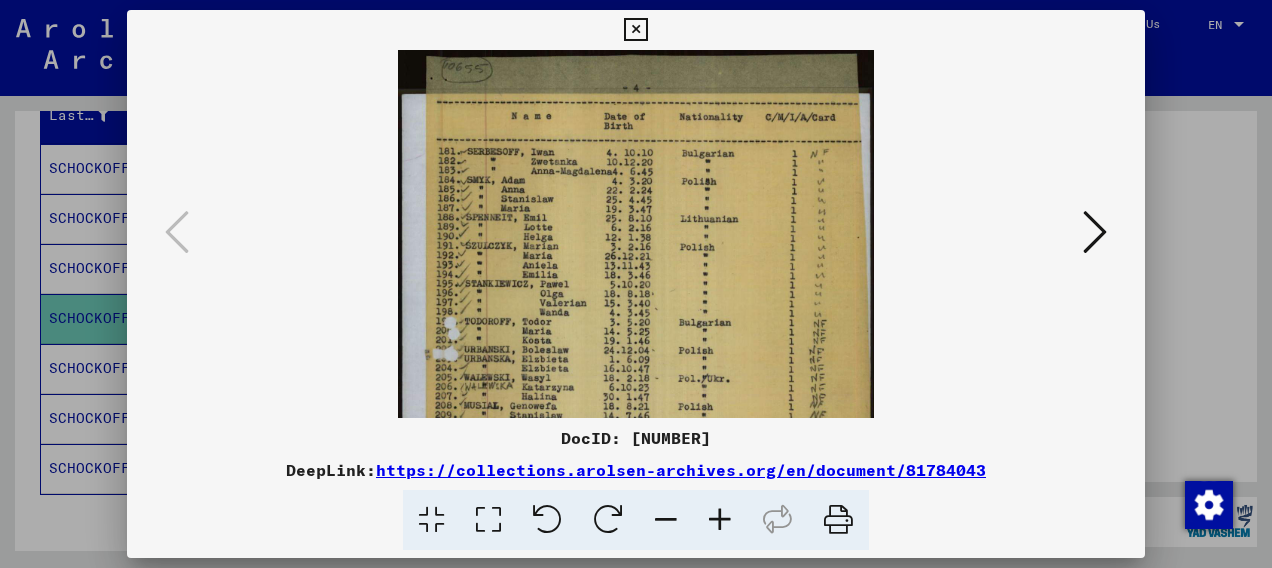 click at bounding box center (720, 520) 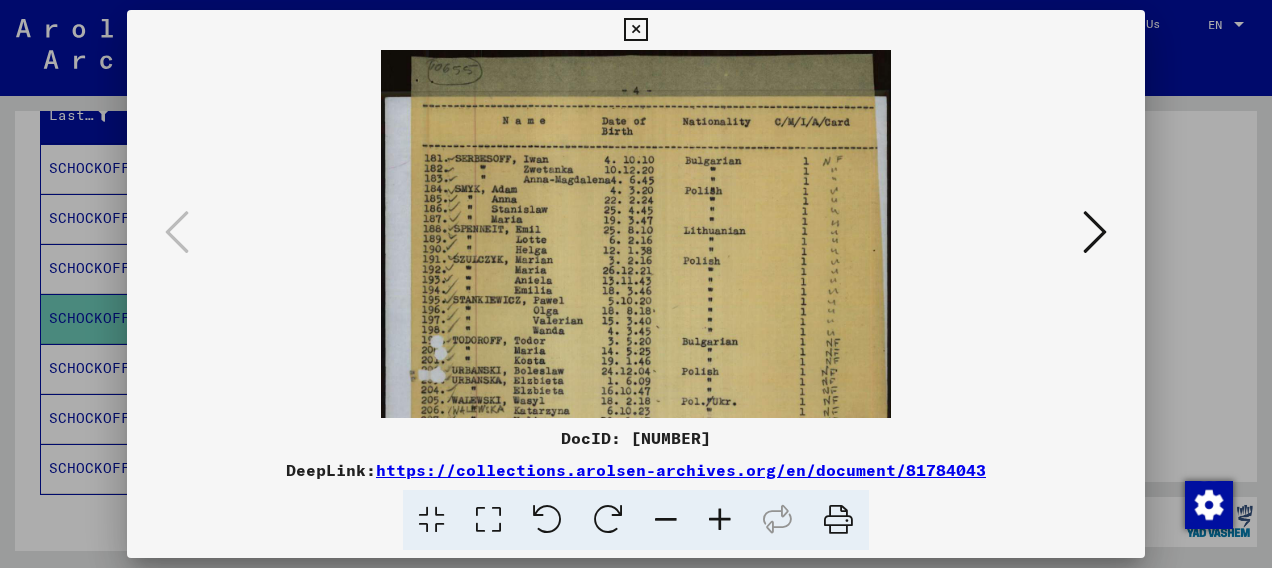 click at bounding box center [720, 520] 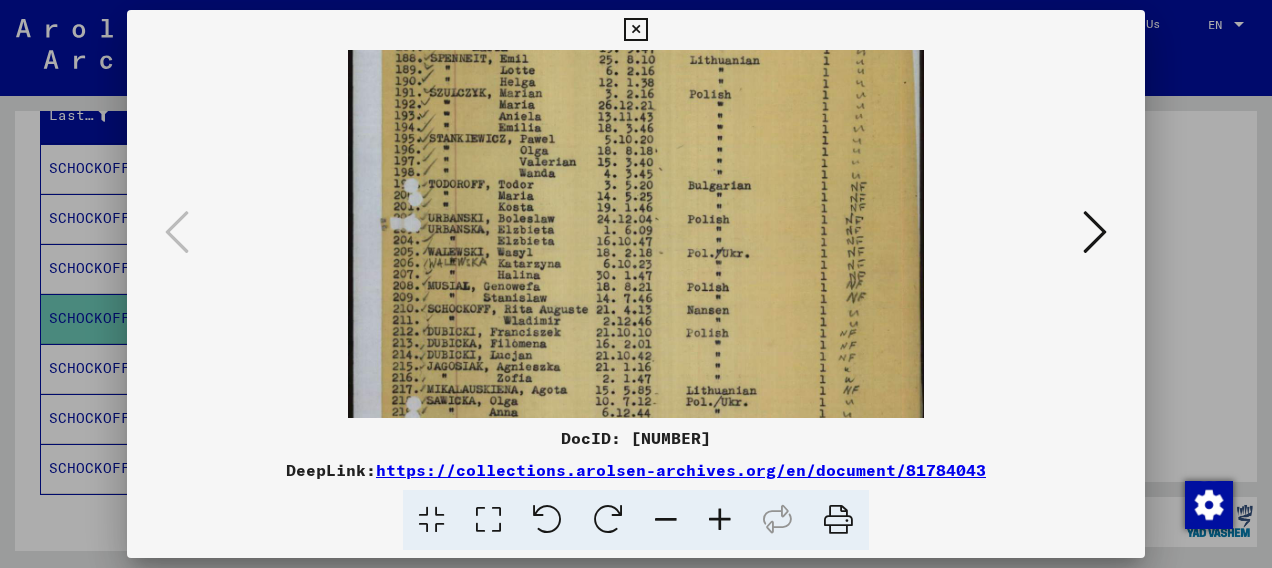 scroll, scrollTop: 217, scrollLeft: 0, axis: vertical 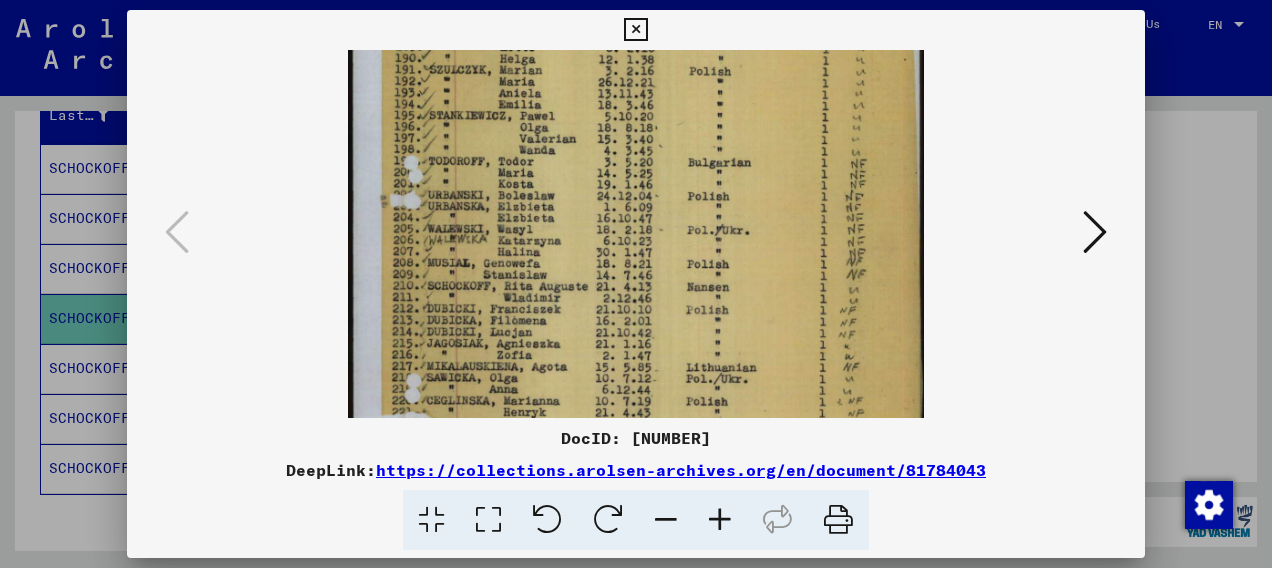 drag, startPoint x: 614, startPoint y: 290, endPoint x: 619, endPoint y: 80, distance: 210.05951 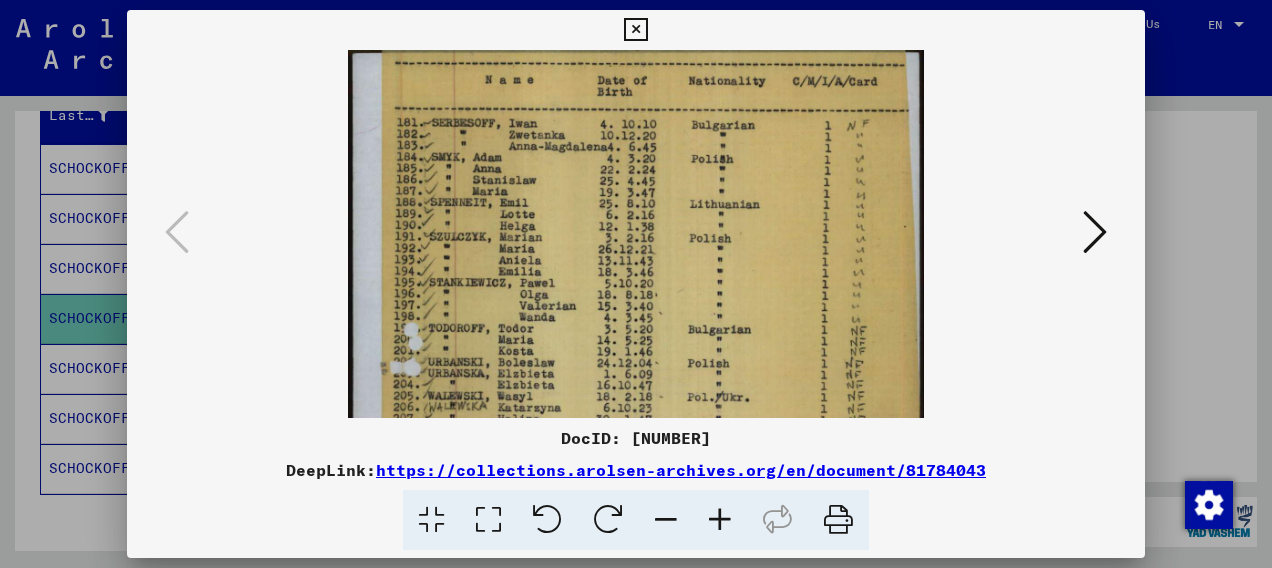 scroll, scrollTop: 49, scrollLeft: 0, axis: vertical 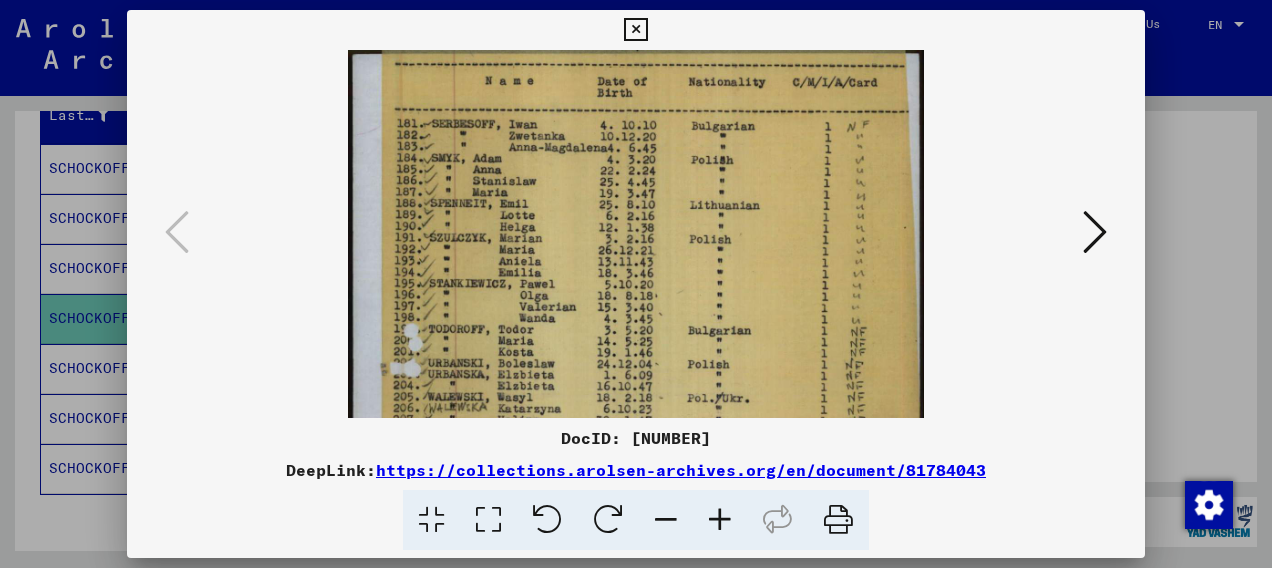 drag, startPoint x: 614, startPoint y: 327, endPoint x: 685, endPoint y: 480, distance: 168.67128 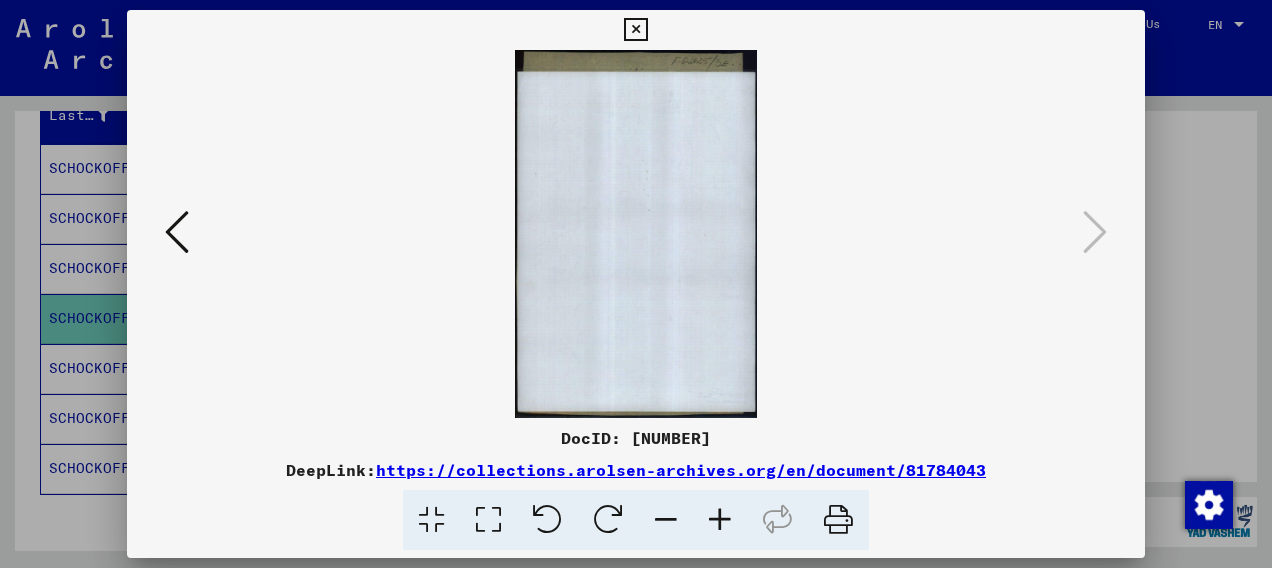 scroll, scrollTop: 0, scrollLeft: 0, axis: both 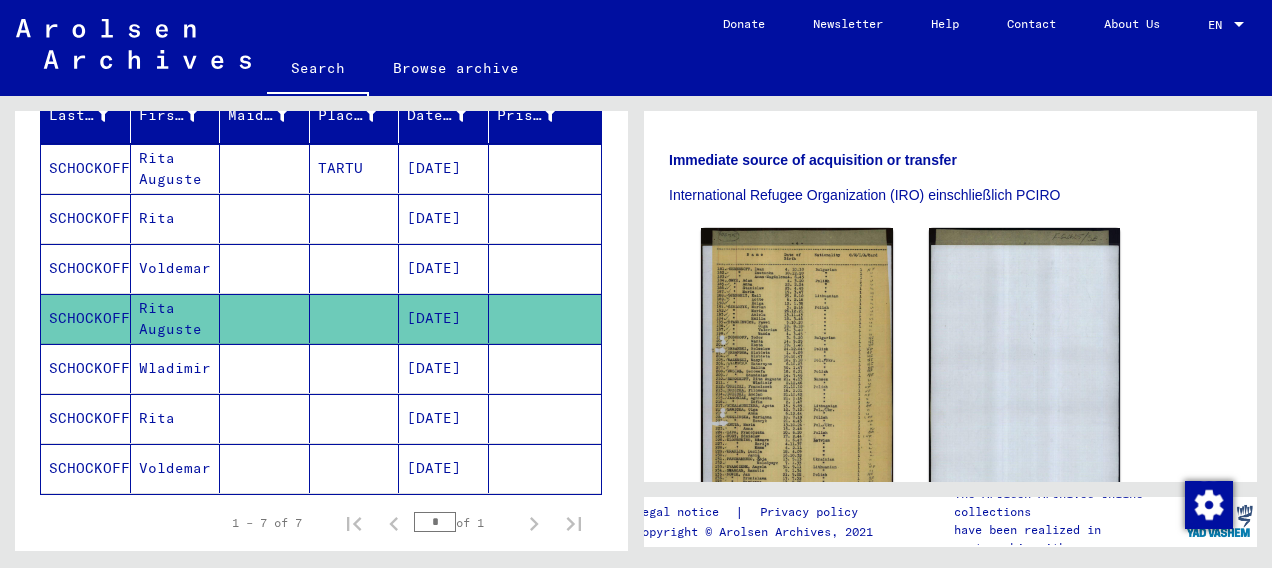 click on "SCHOCKOFF" at bounding box center (86, 468) 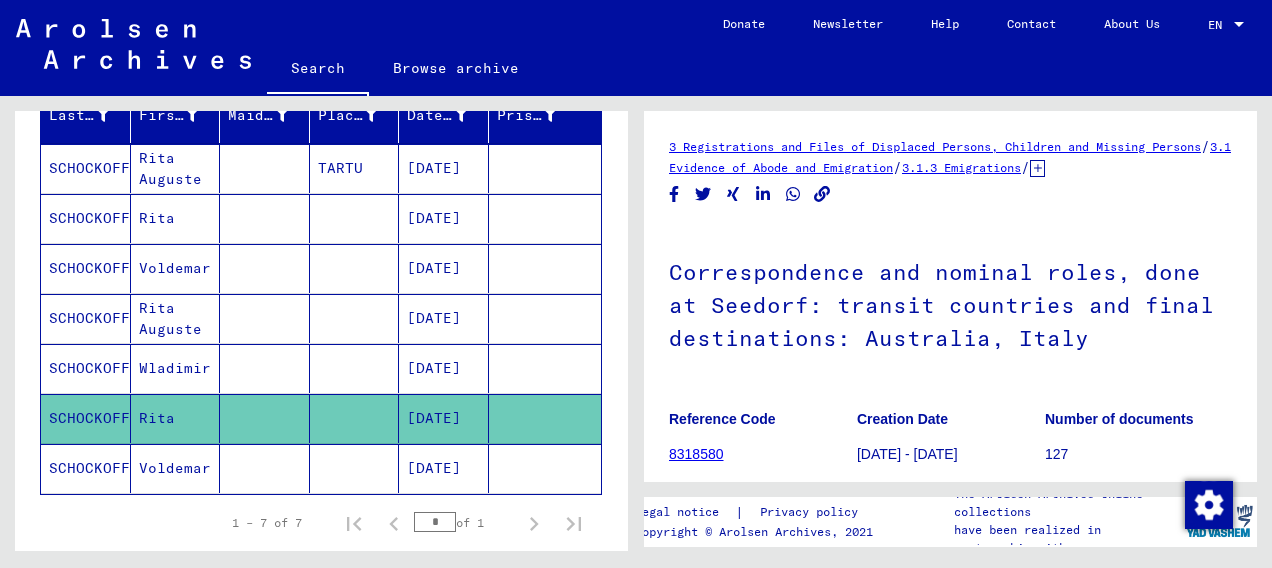 scroll, scrollTop: 0, scrollLeft: 0, axis: both 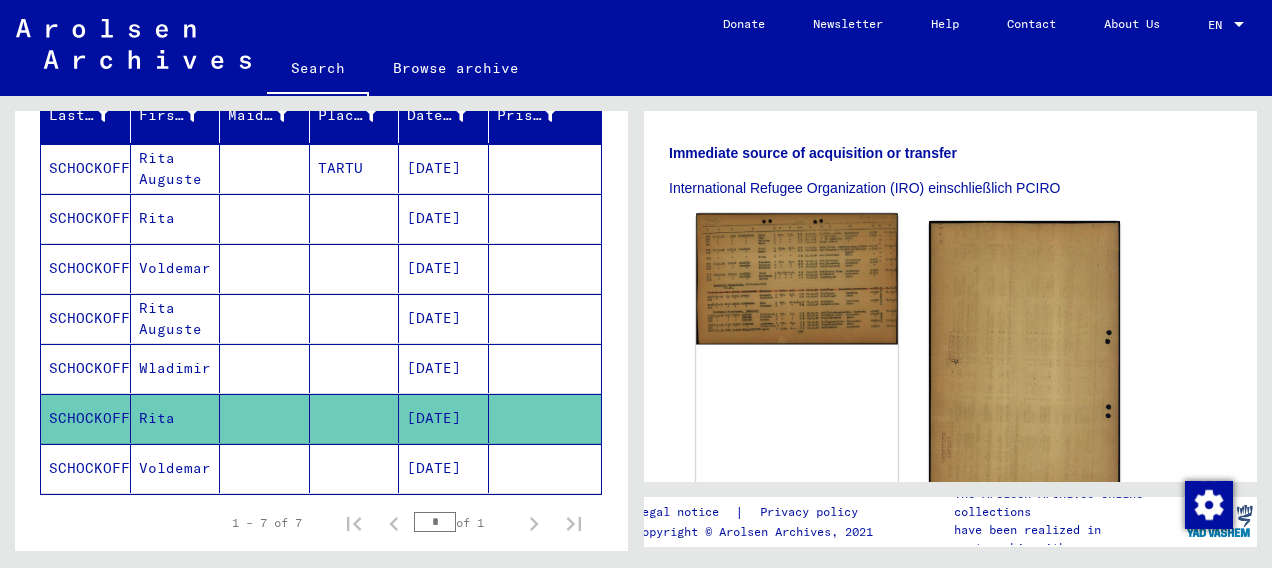 click 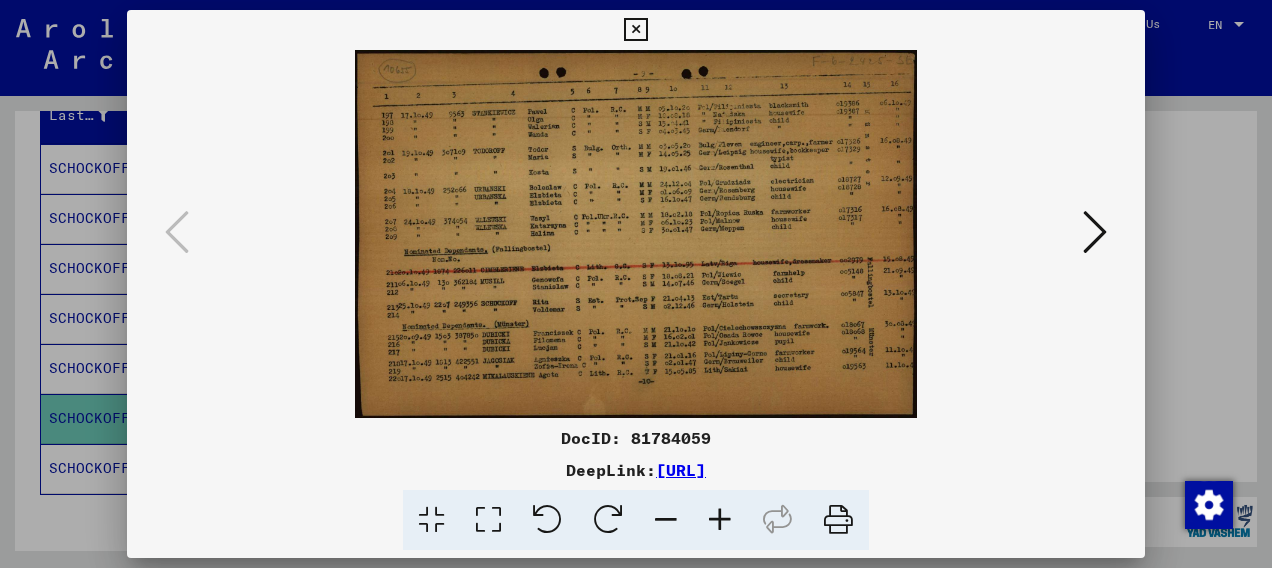 click at bounding box center [720, 520] 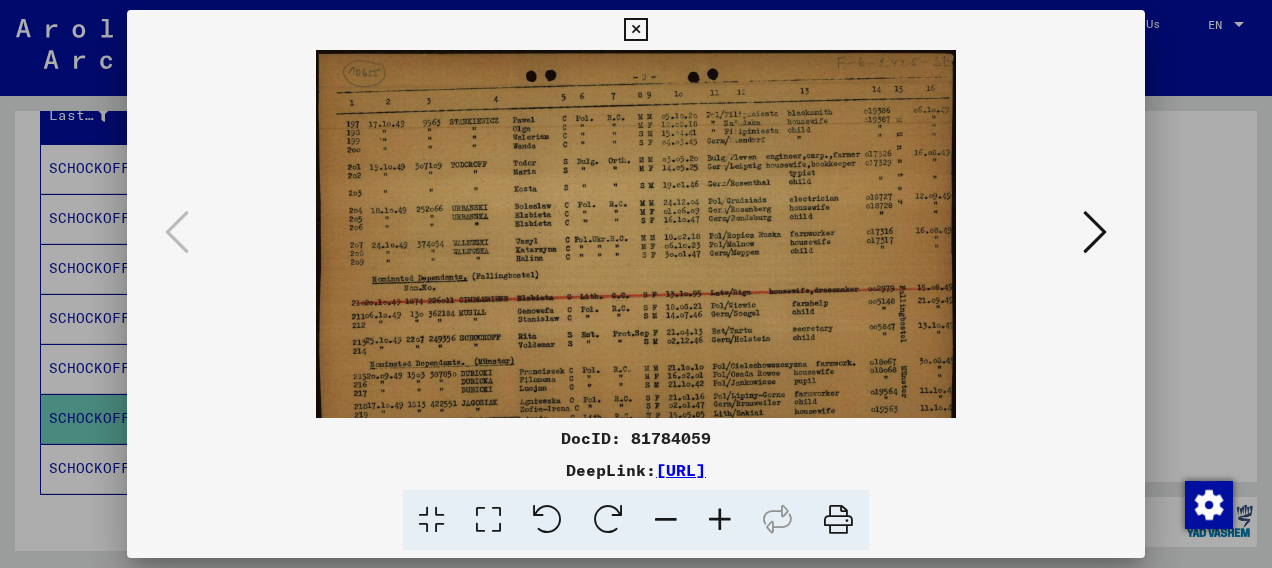 click at bounding box center [720, 520] 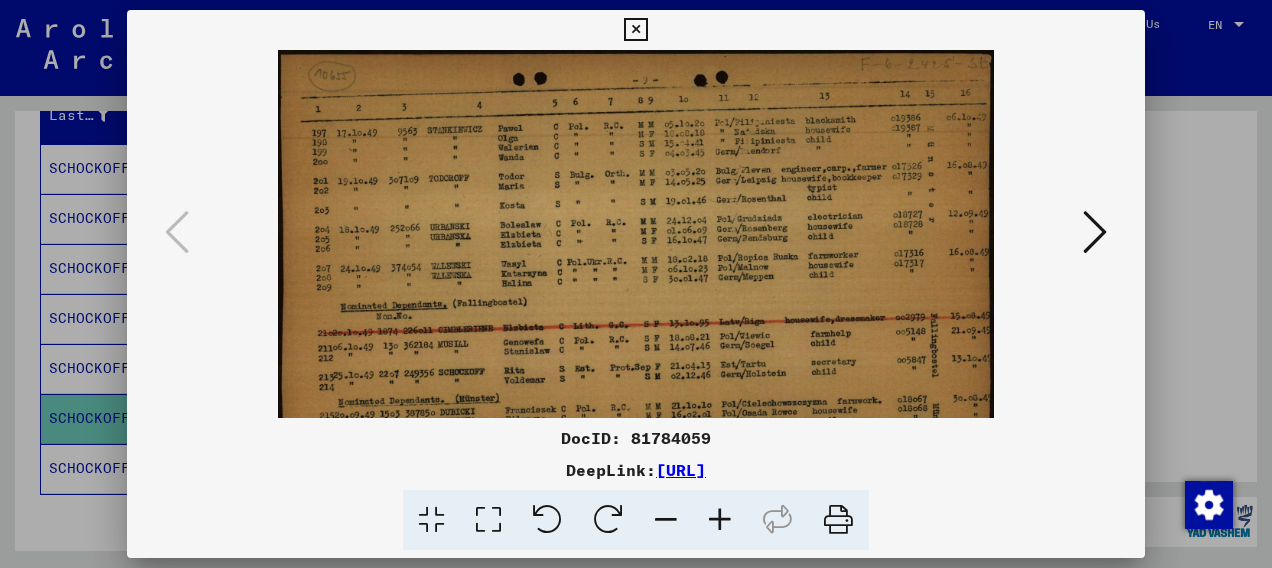 click at bounding box center [720, 520] 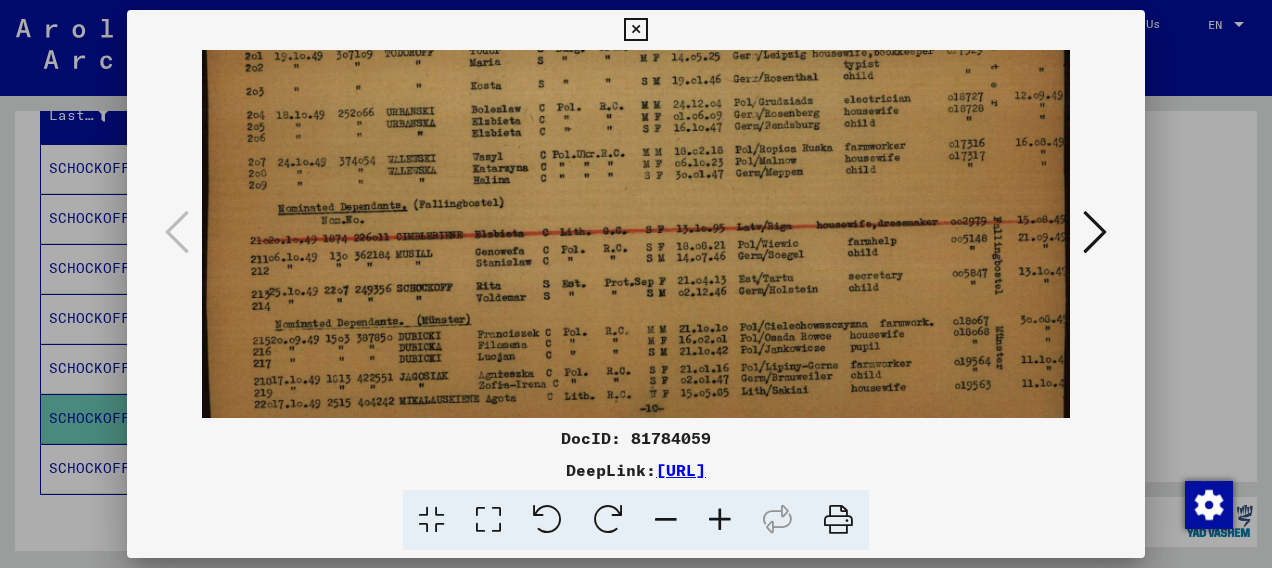 scroll, scrollTop: 159, scrollLeft: 0, axis: vertical 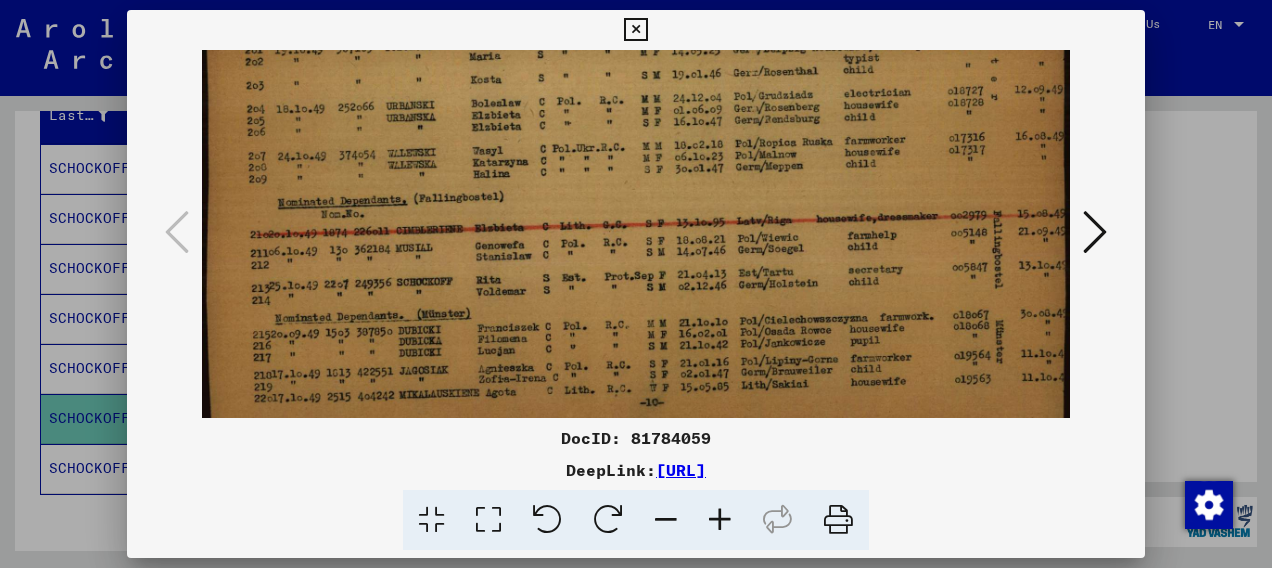 drag, startPoint x: 716, startPoint y: 315, endPoint x: 765, endPoint y: 154, distance: 168.29141 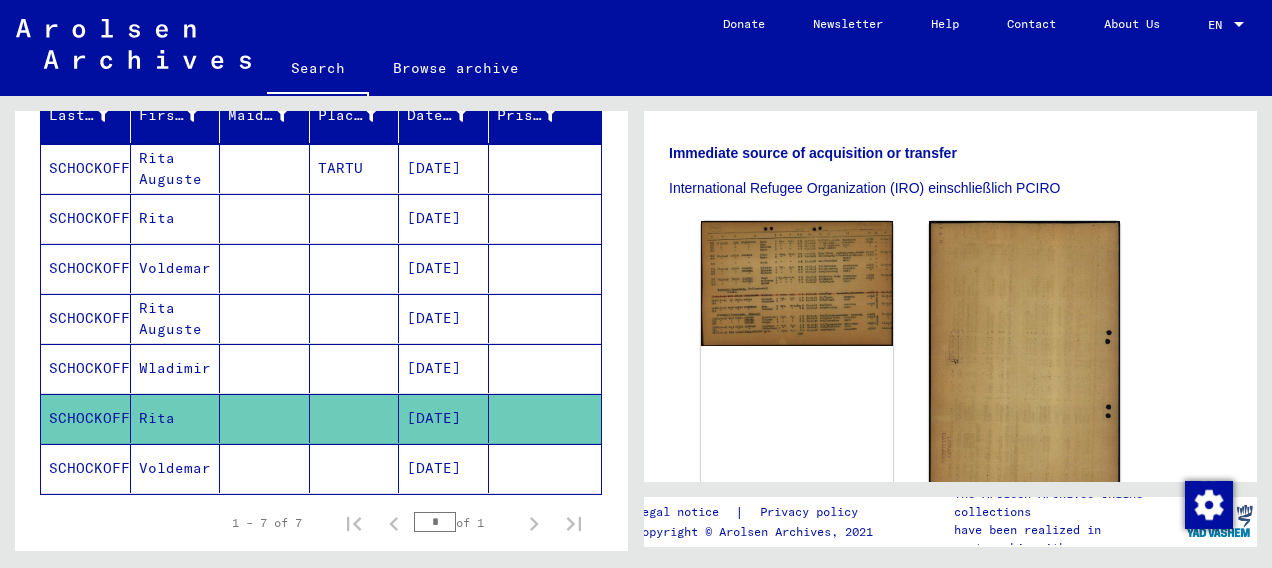 scroll, scrollTop: 0, scrollLeft: 0, axis: both 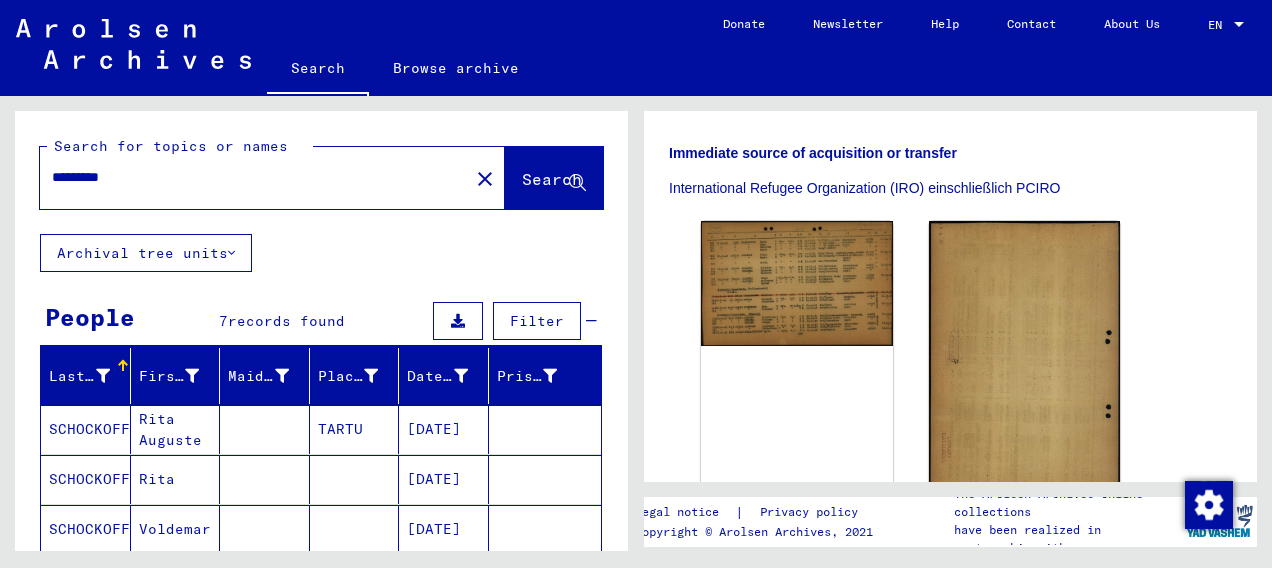 drag, startPoint x: 150, startPoint y: 178, endPoint x: -4, endPoint y: 176, distance: 154.01299 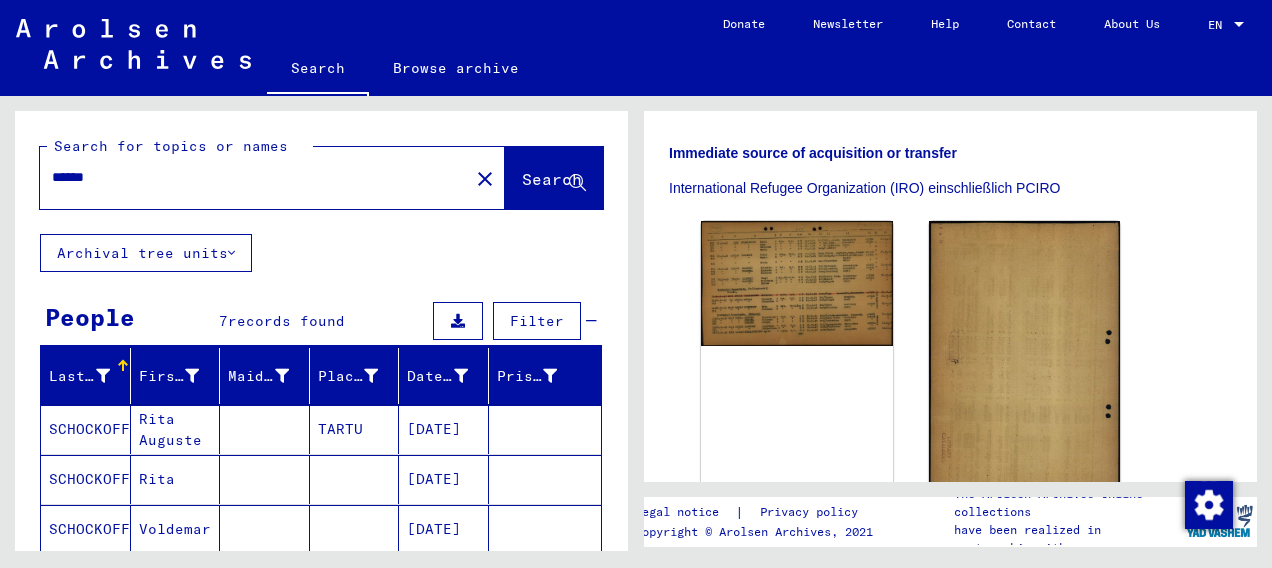 type on "******" 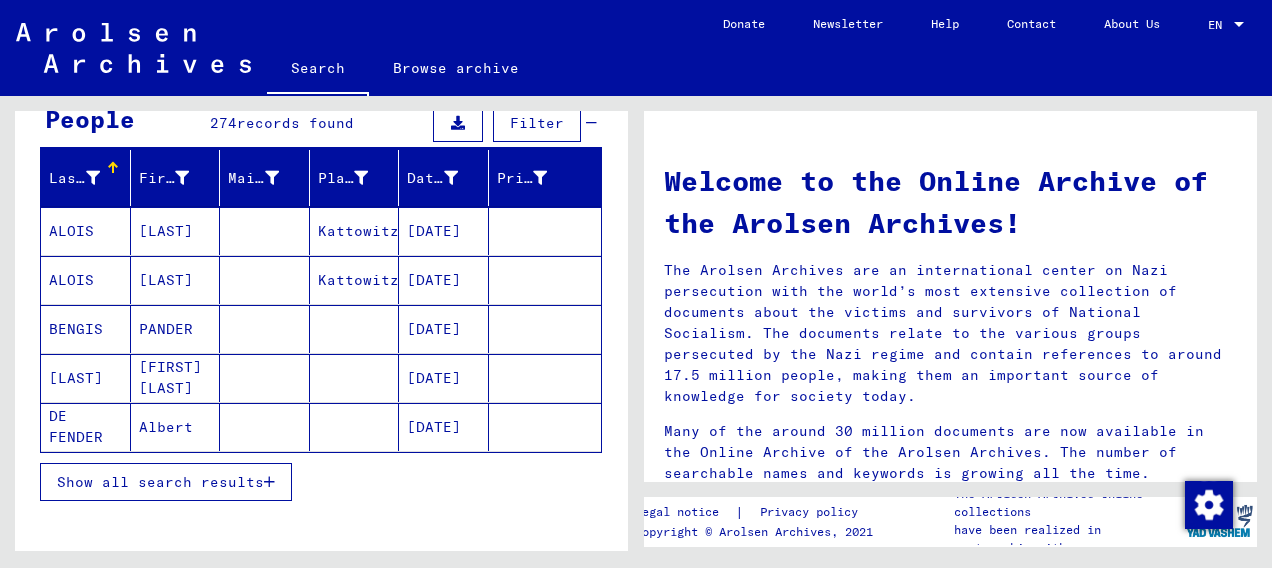 scroll, scrollTop: 200, scrollLeft: 0, axis: vertical 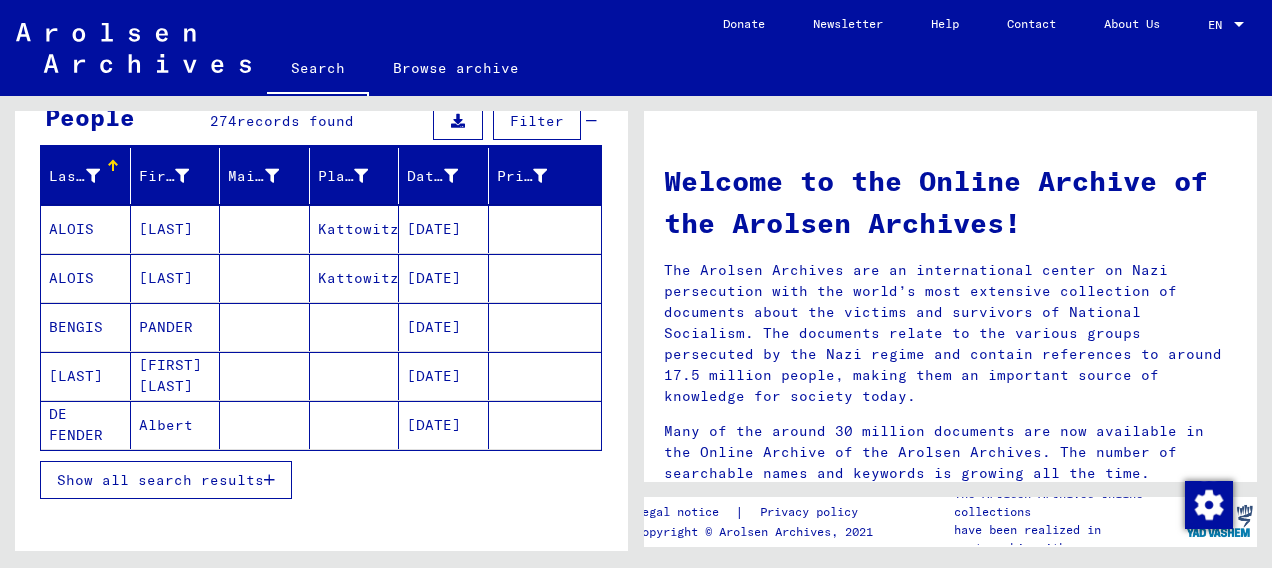 click on "Show all search results" at bounding box center [160, 480] 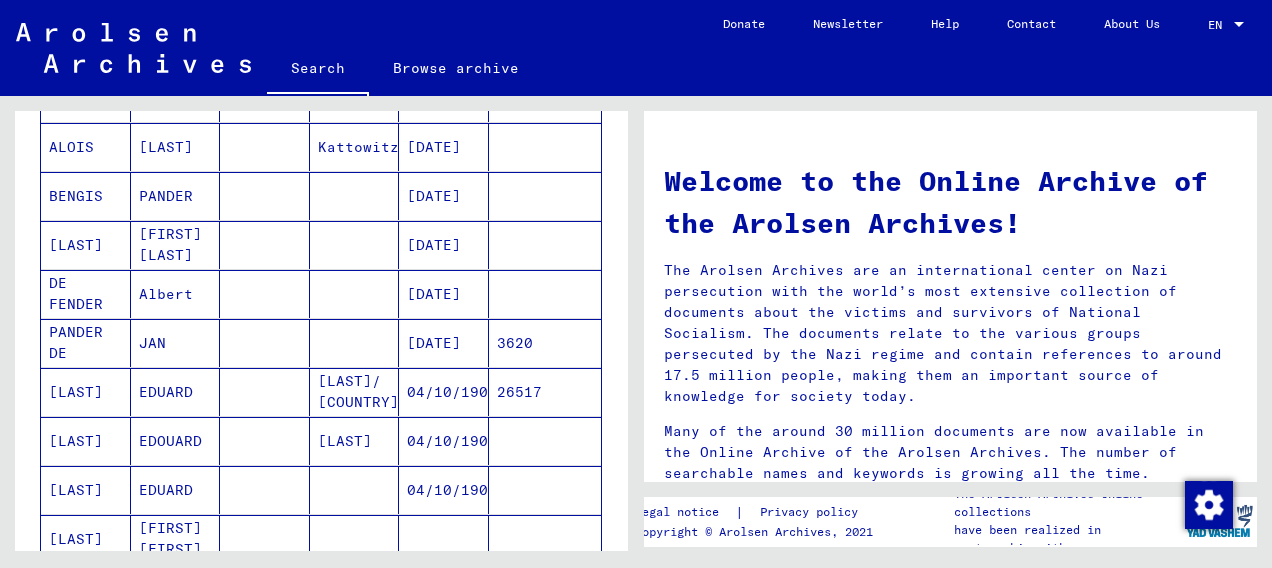 scroll, scrollTop: 334, scrollLeft: 0, axis: vertical 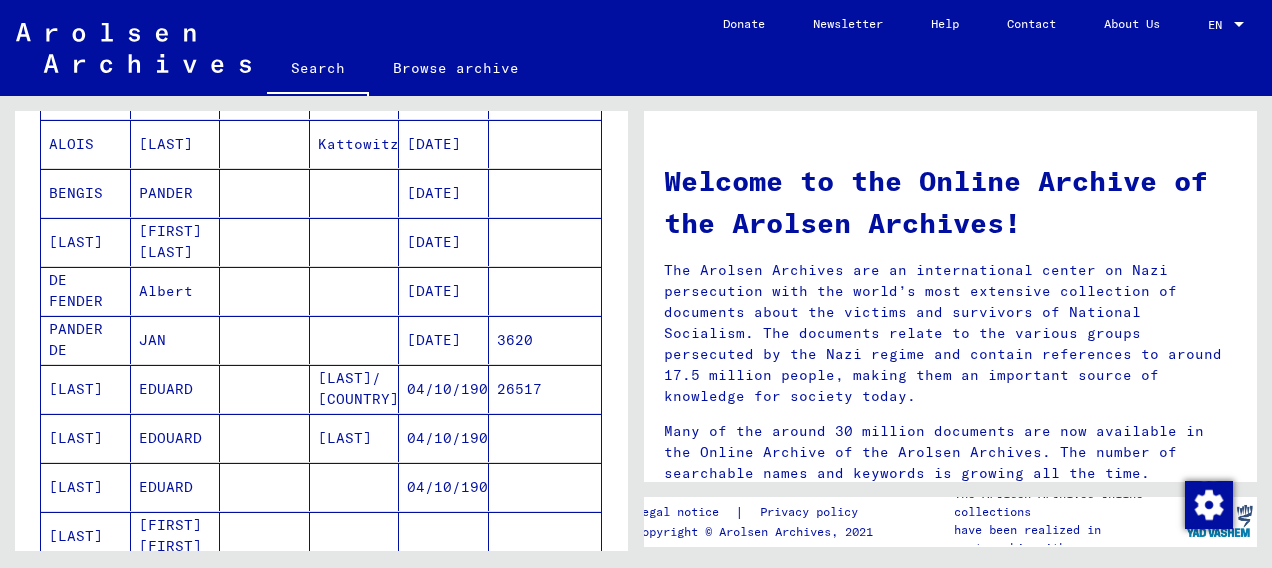 click on "DE PANDER DE PENDER" at bounding box center (86, 389) 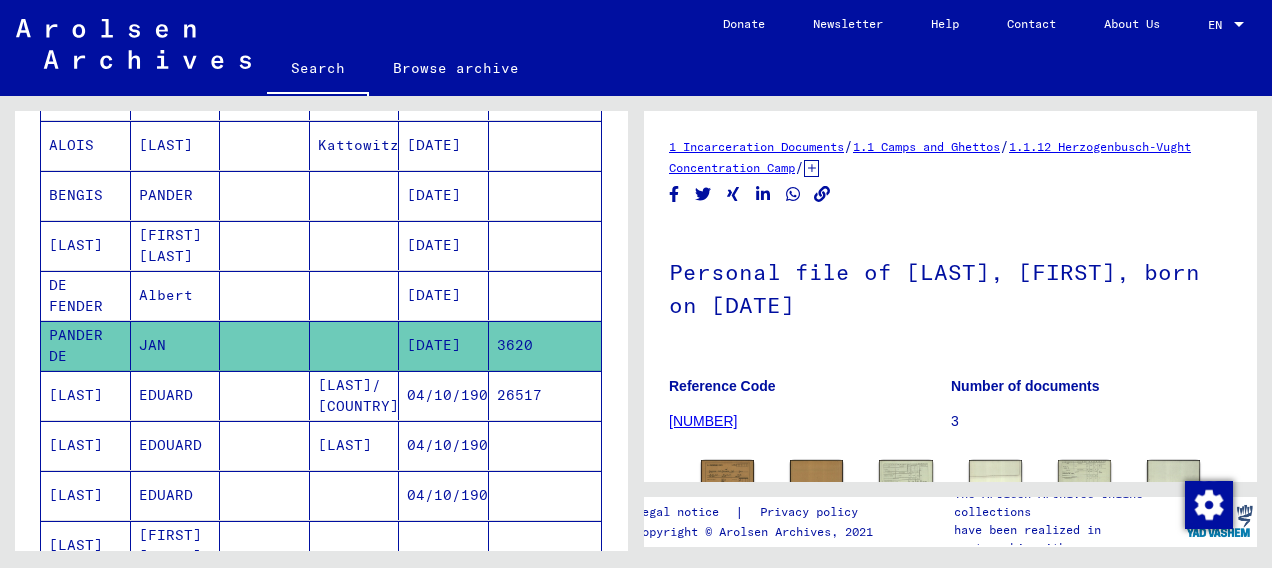 scroll, scrollTop: 0, scrollLeft: 0, axis: both 